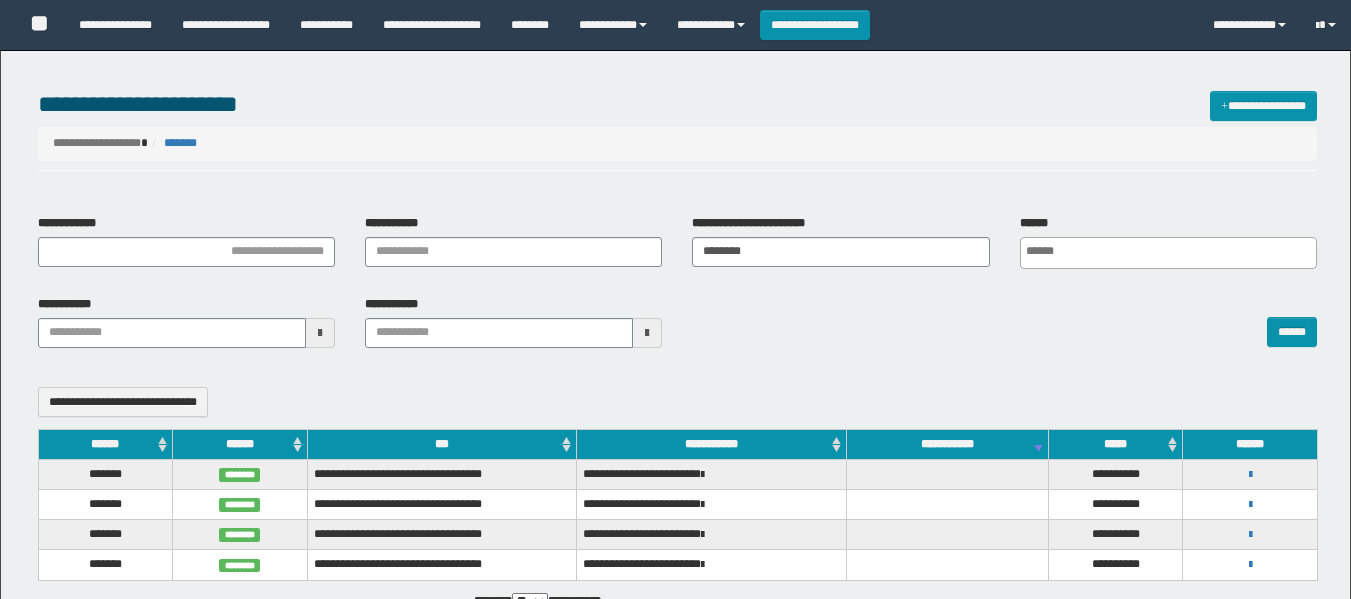 select 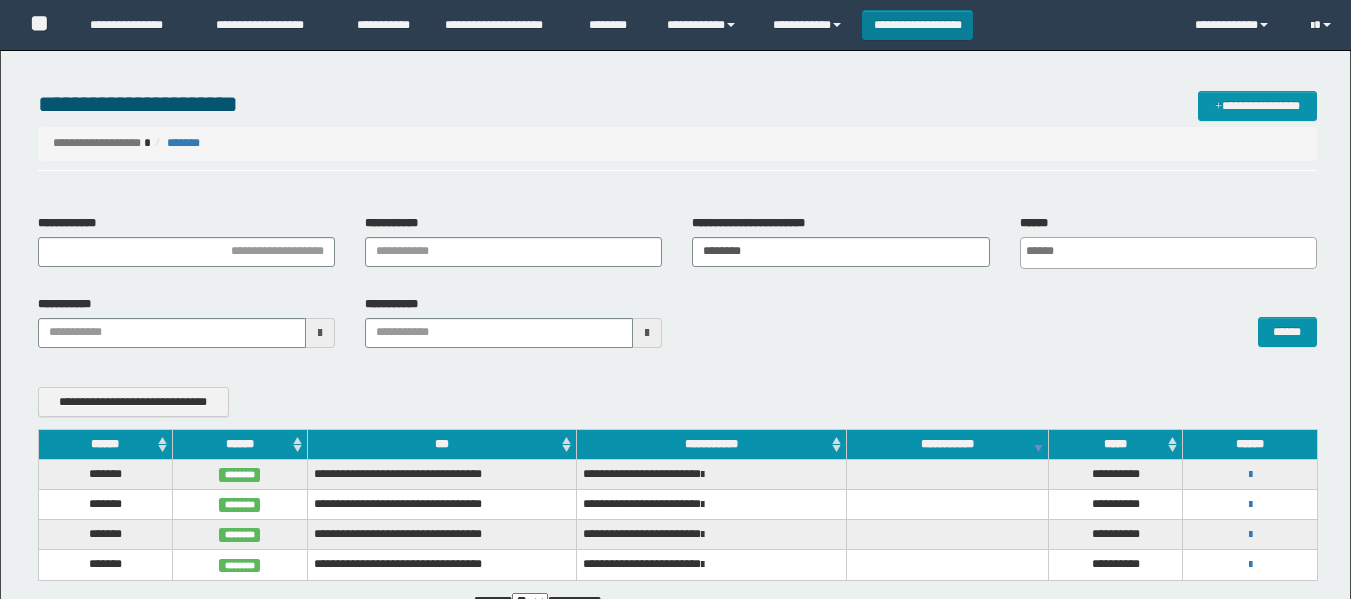 scroll, scrollTop: 0, scrollLeft: 0, axis: both 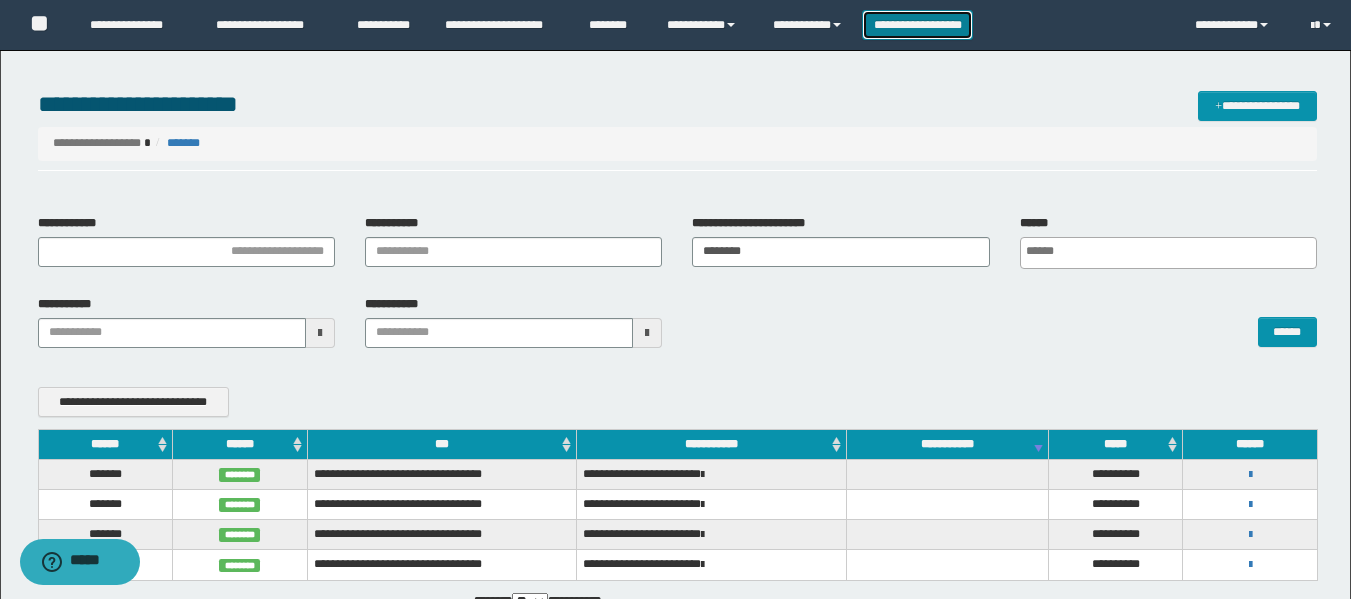 click on "**********" at bounding box center [917, 25] 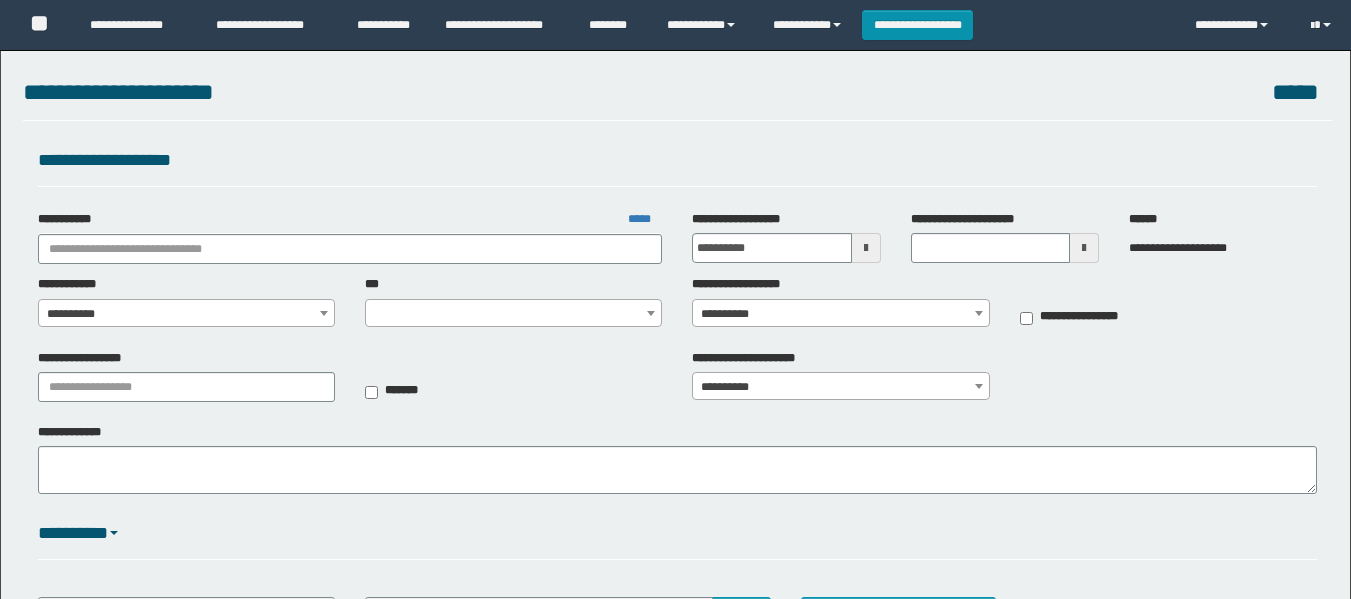 scroll, scrollTop: 0, scrollLeft: 0, axis: both 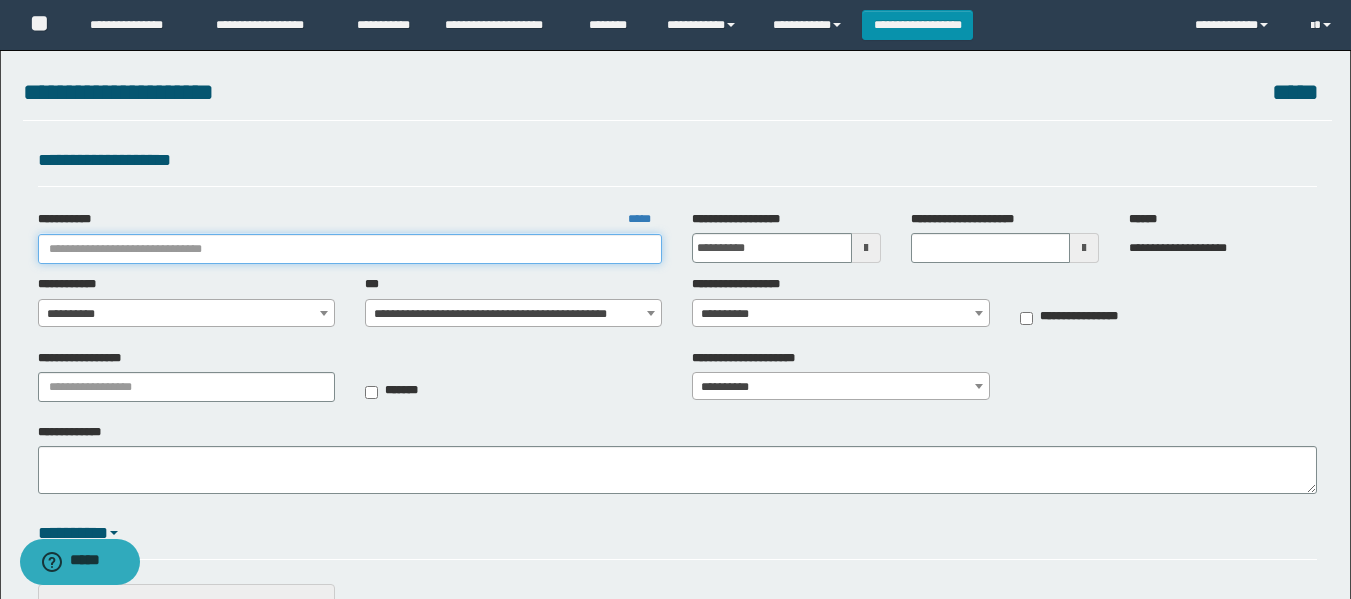click on "**********" at bounding box center [350, 249] 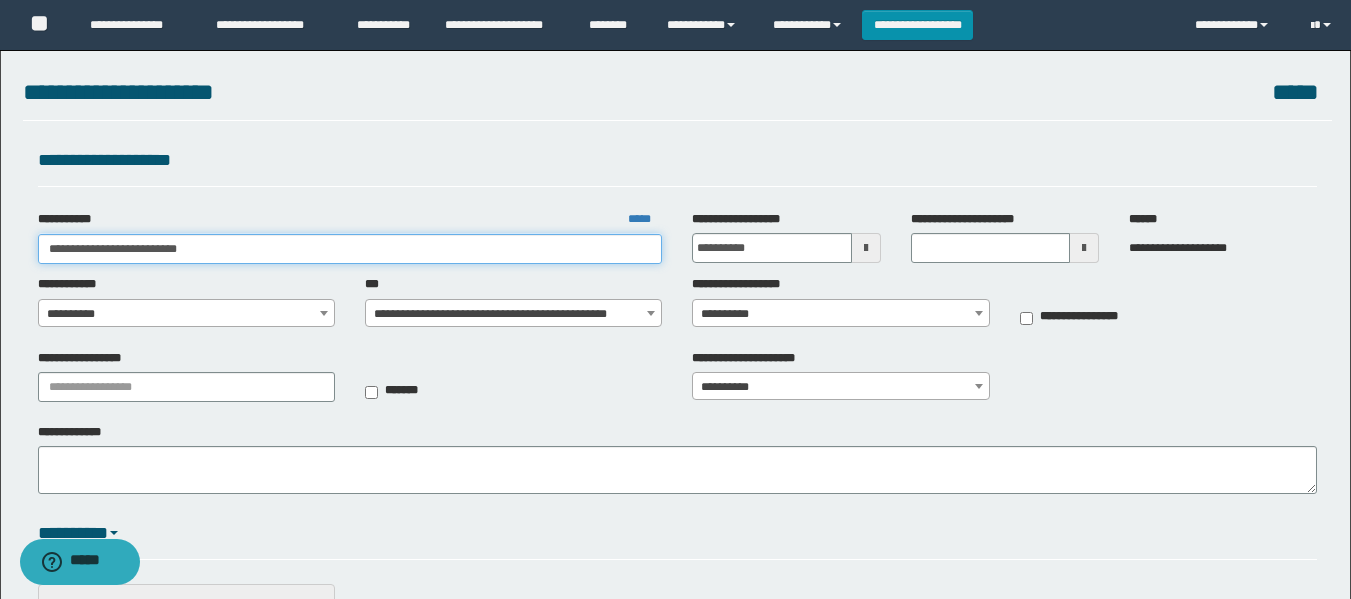 type on "**********" 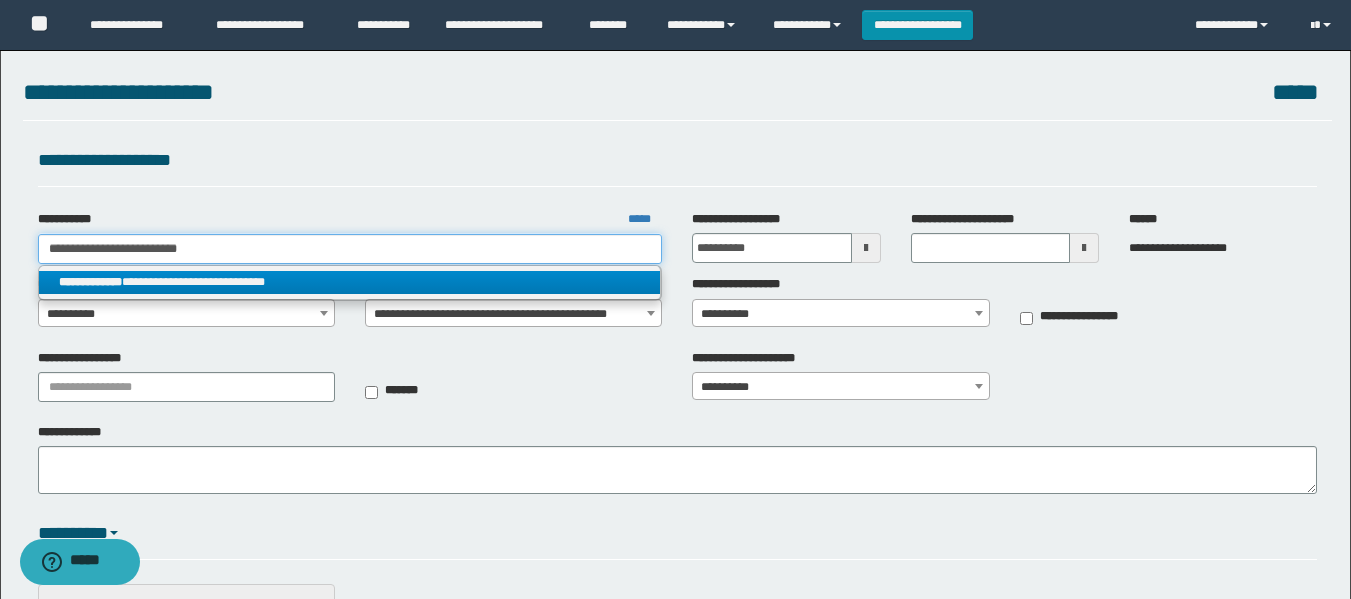 type on "**********" 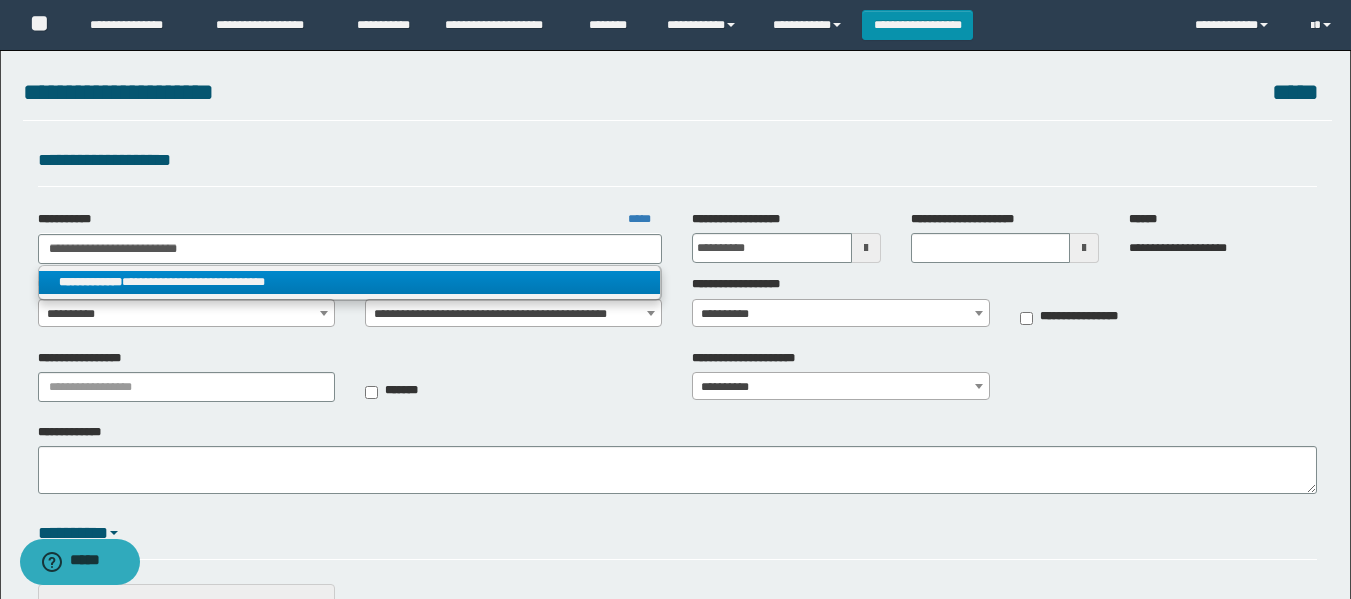 click on "**********" at bounding box center [350, 282] 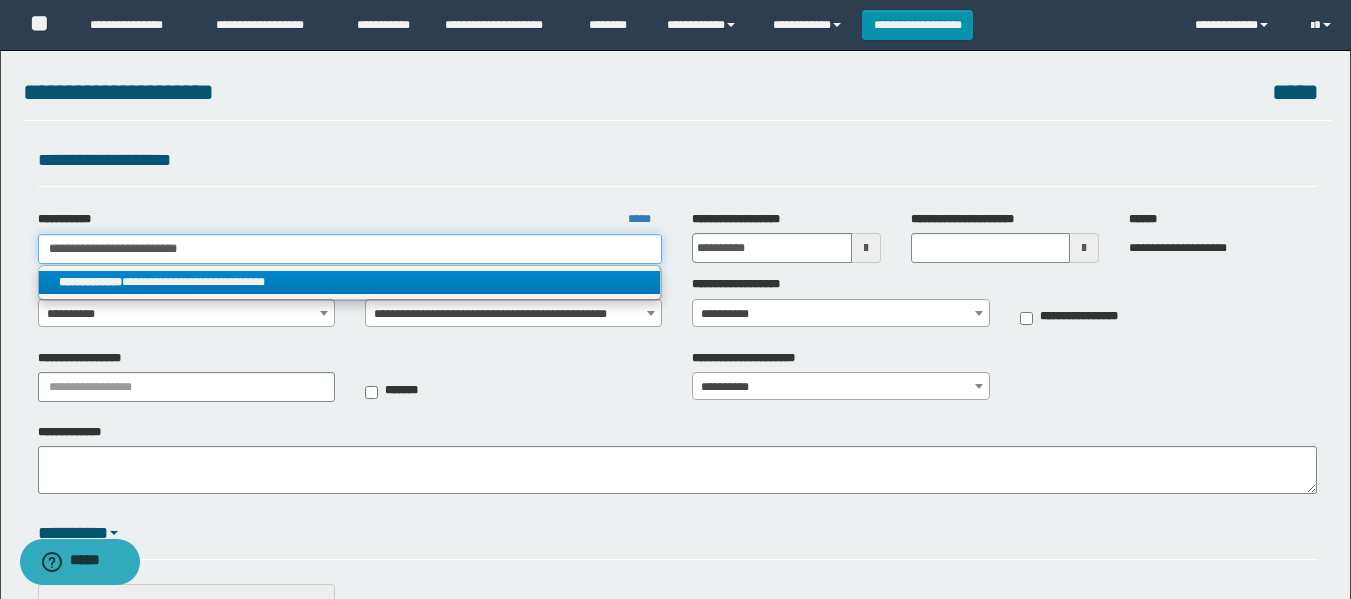 type 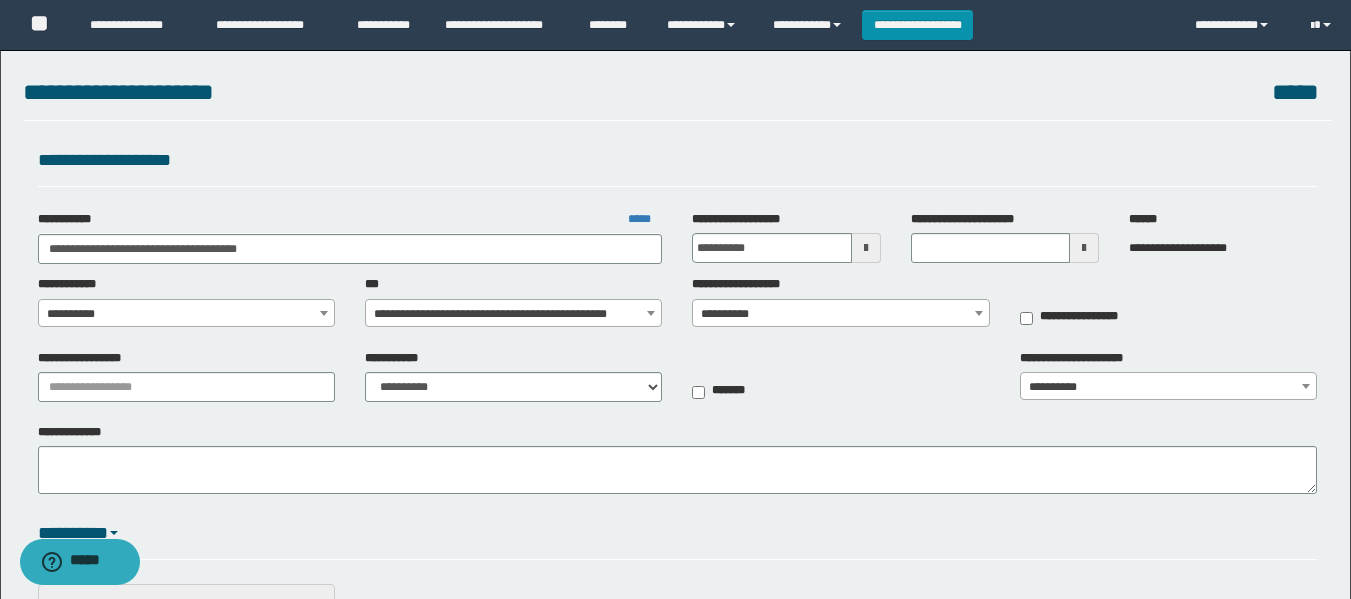 drag, startPoint x: 798, startPoint y: 231, endPoint x: 804, endPoint y: 267, distance: 36.496574 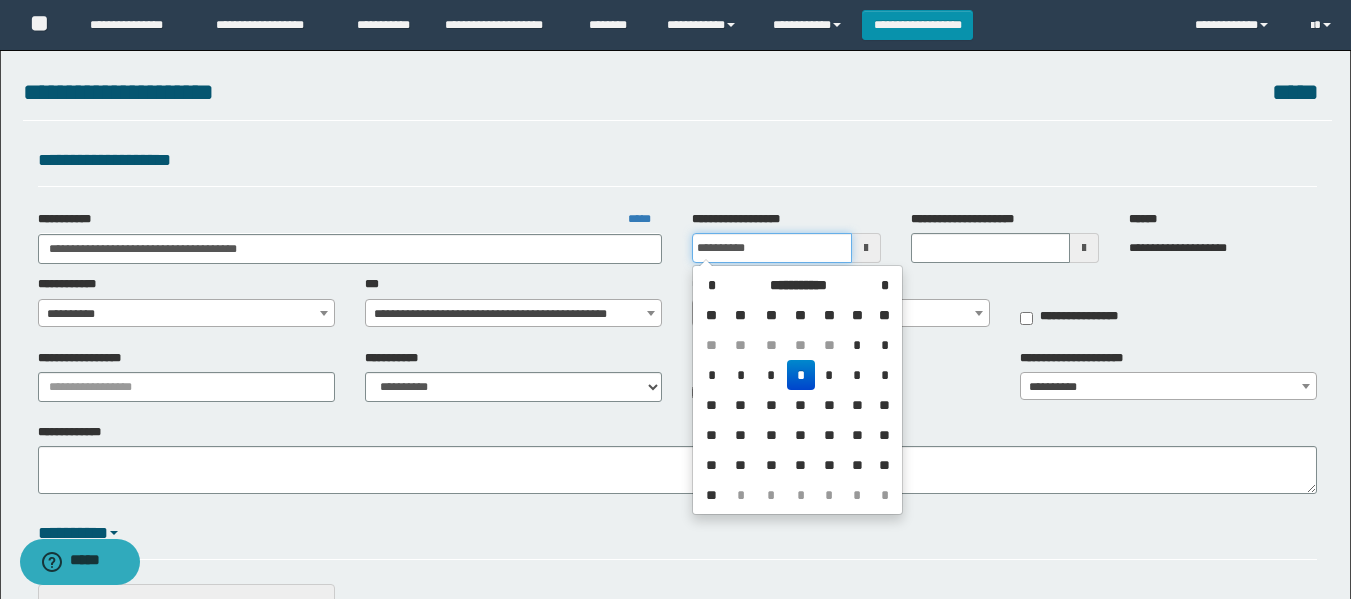 click on "**********" at bounding box center (771, 248) 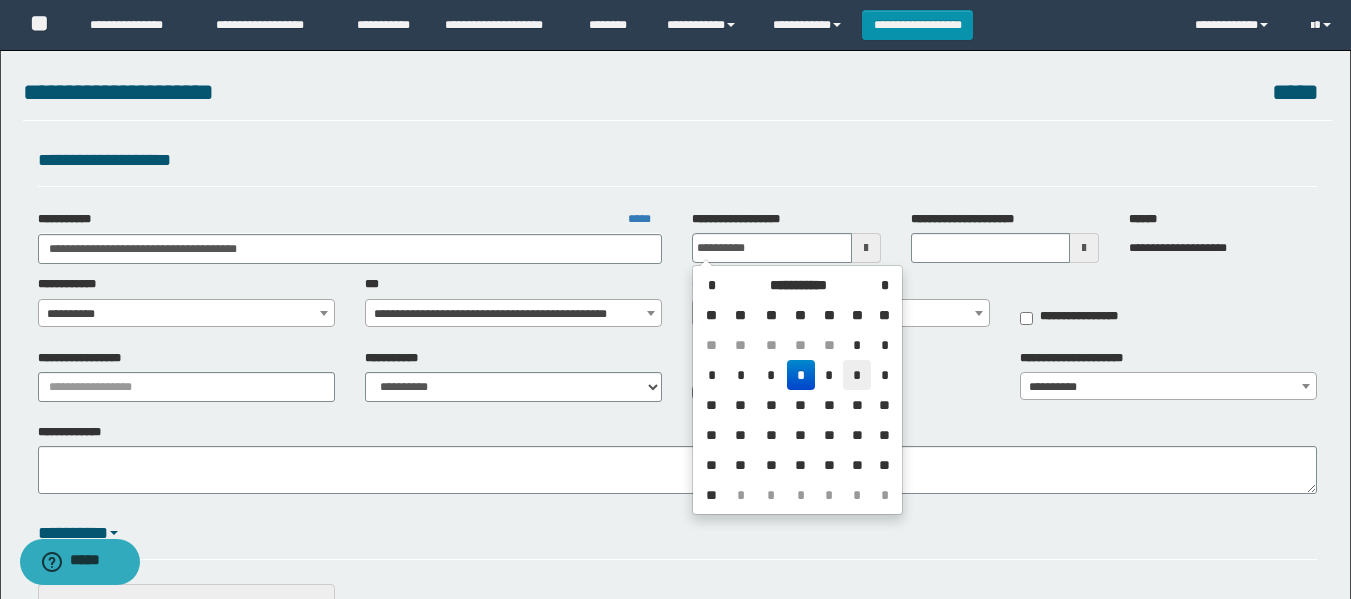 click on "*" at bounding box center [857, 375] 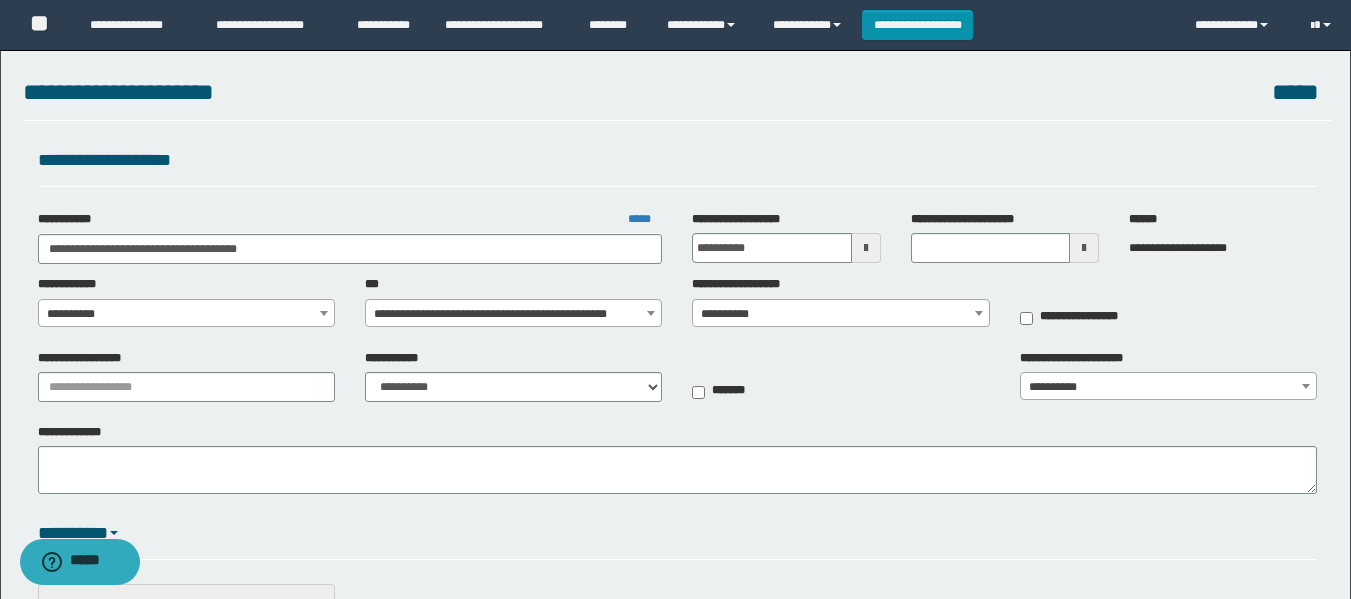 click on "**********" at bounding box center (186, 314) 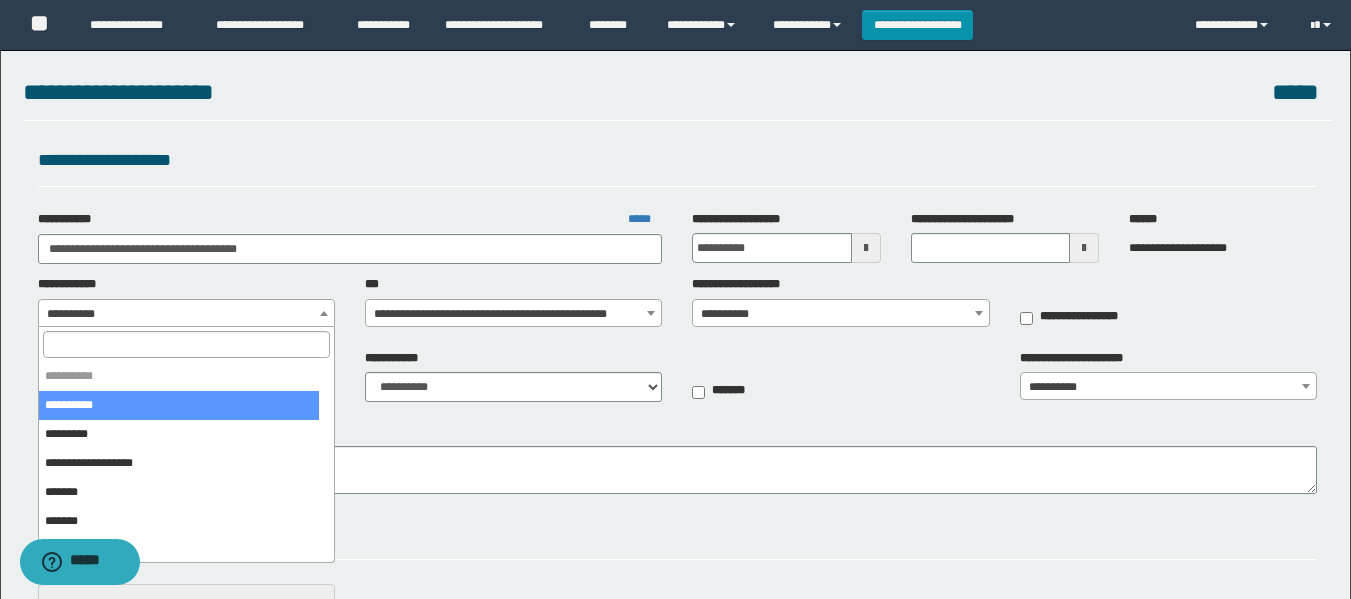 click at bounding box center [186, 344] 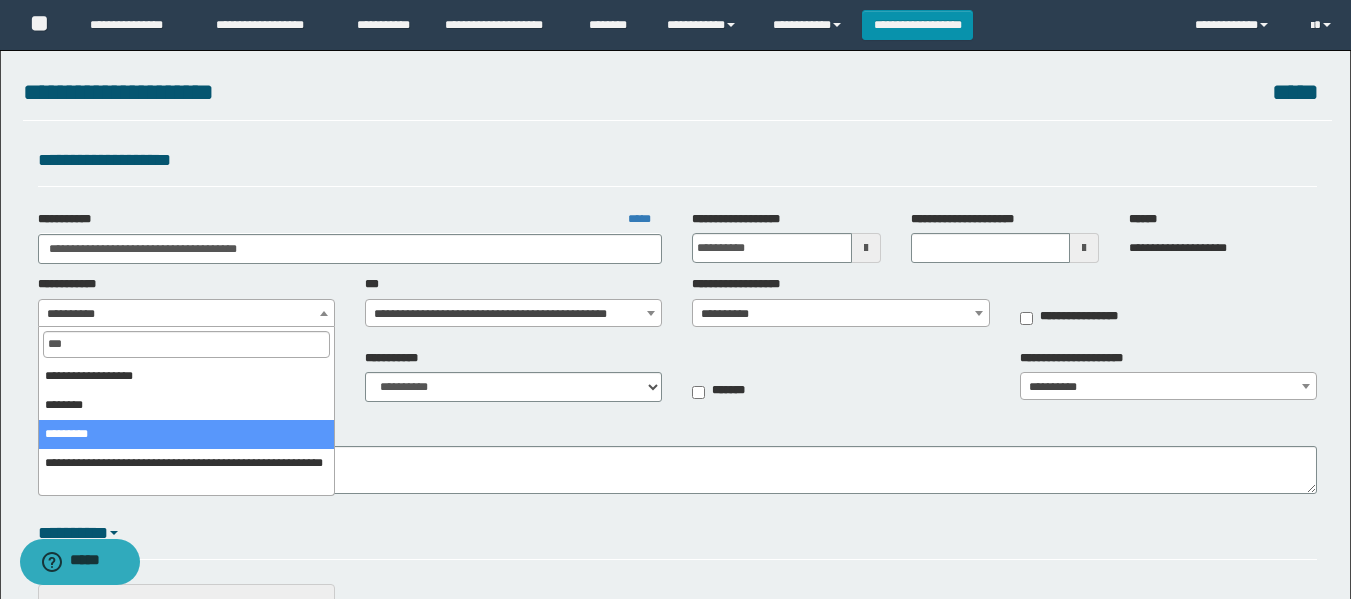 type on "***" 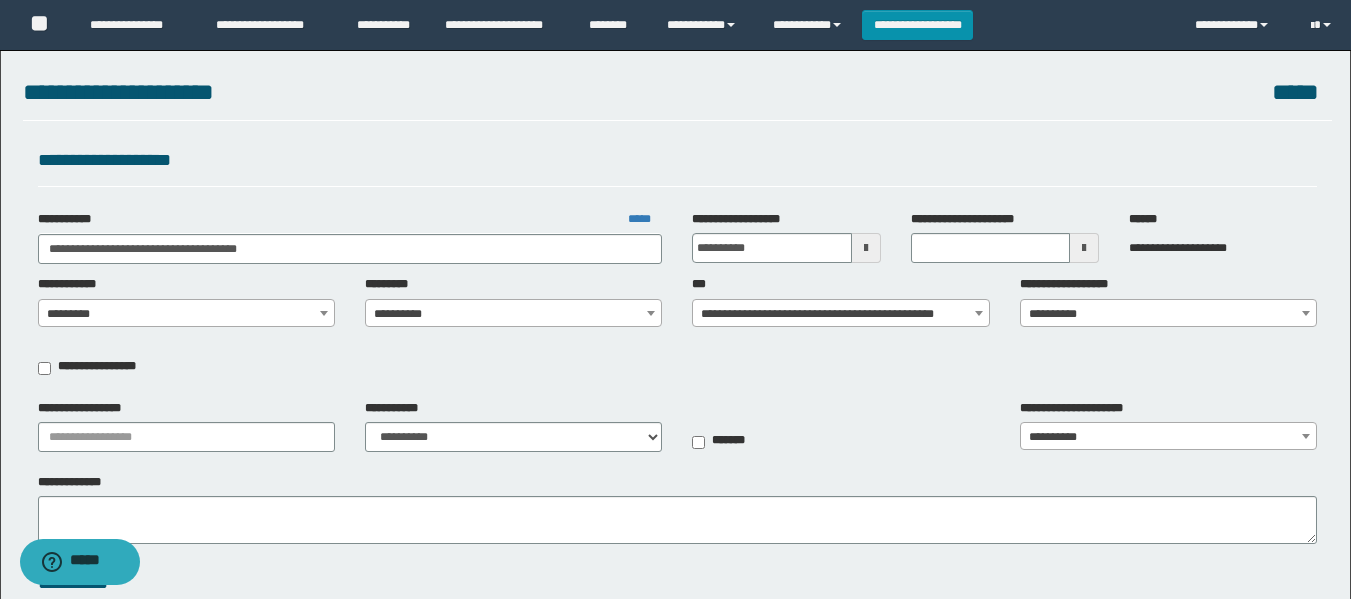 click on "**********" at bounding box center [513, 314] 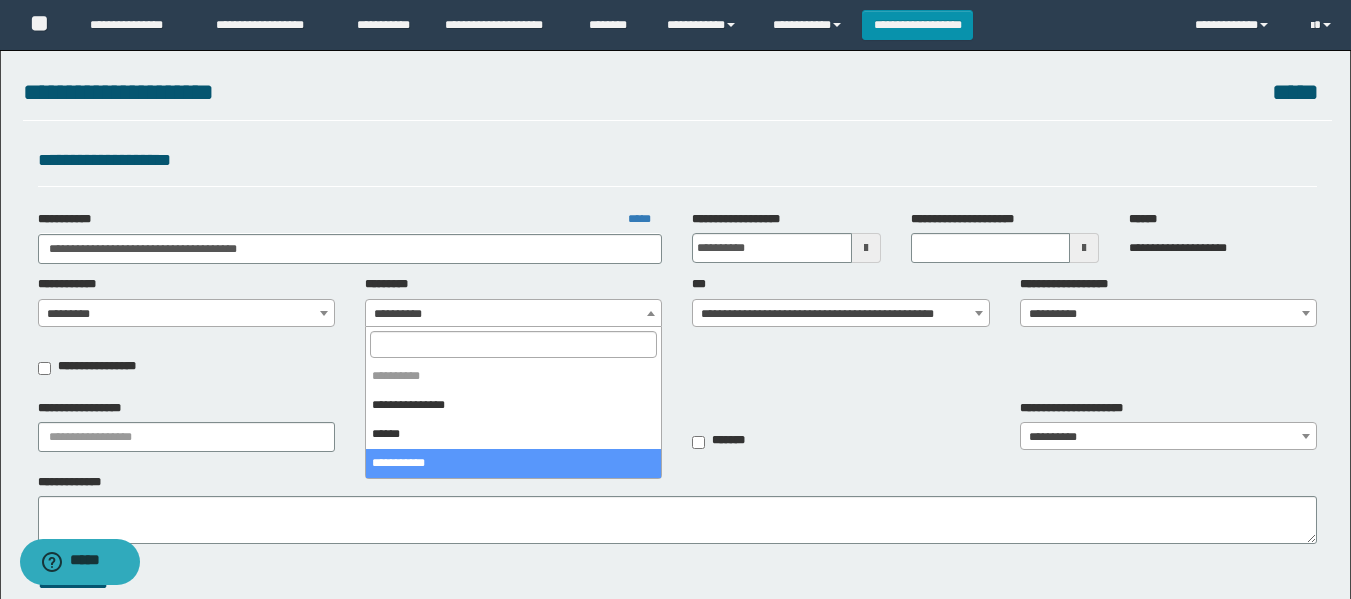 select on "****" 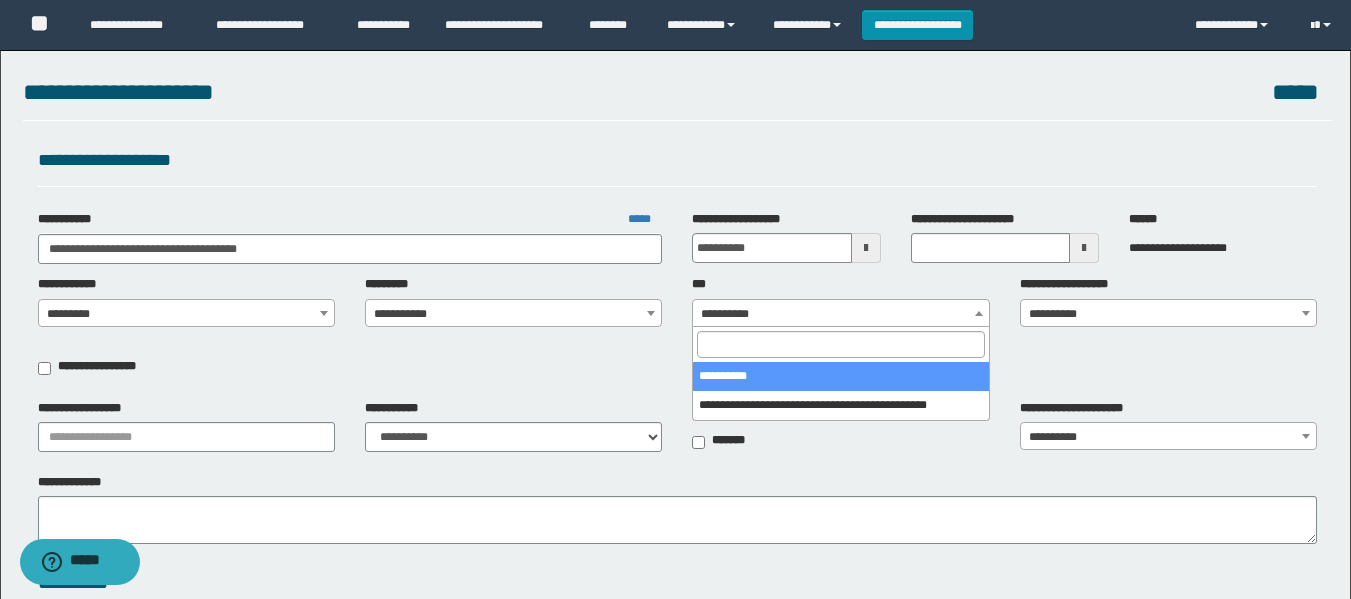 click on "**********" at bounding box center [840, 314] 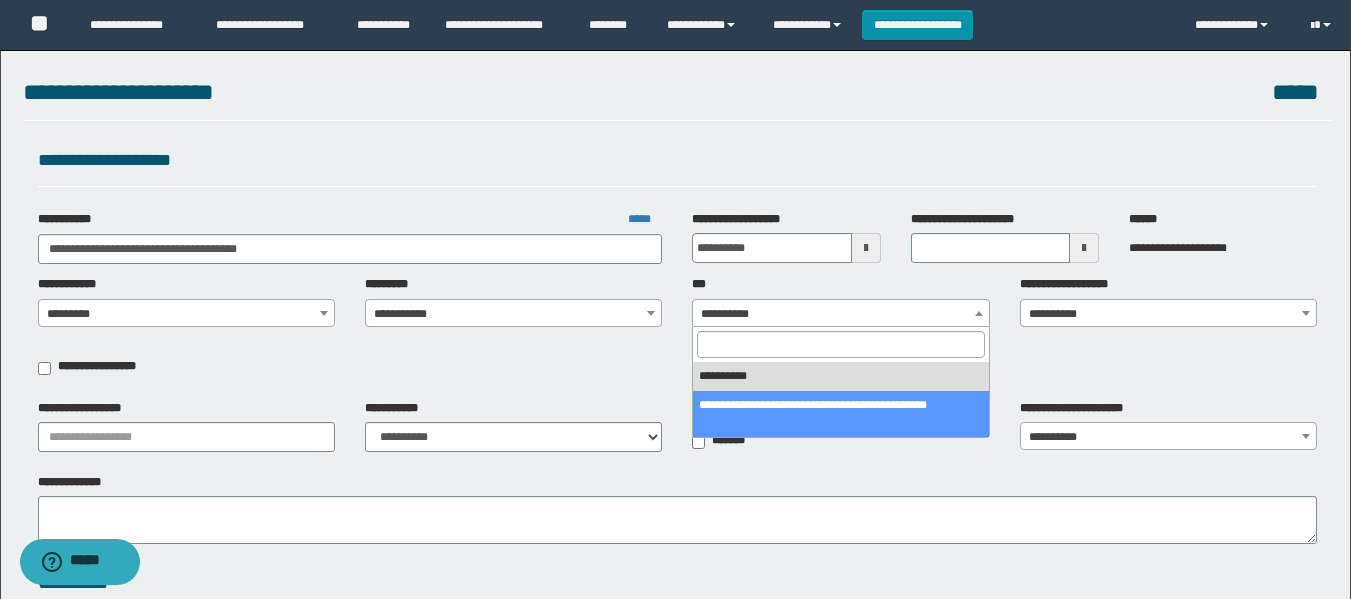 select on "***" 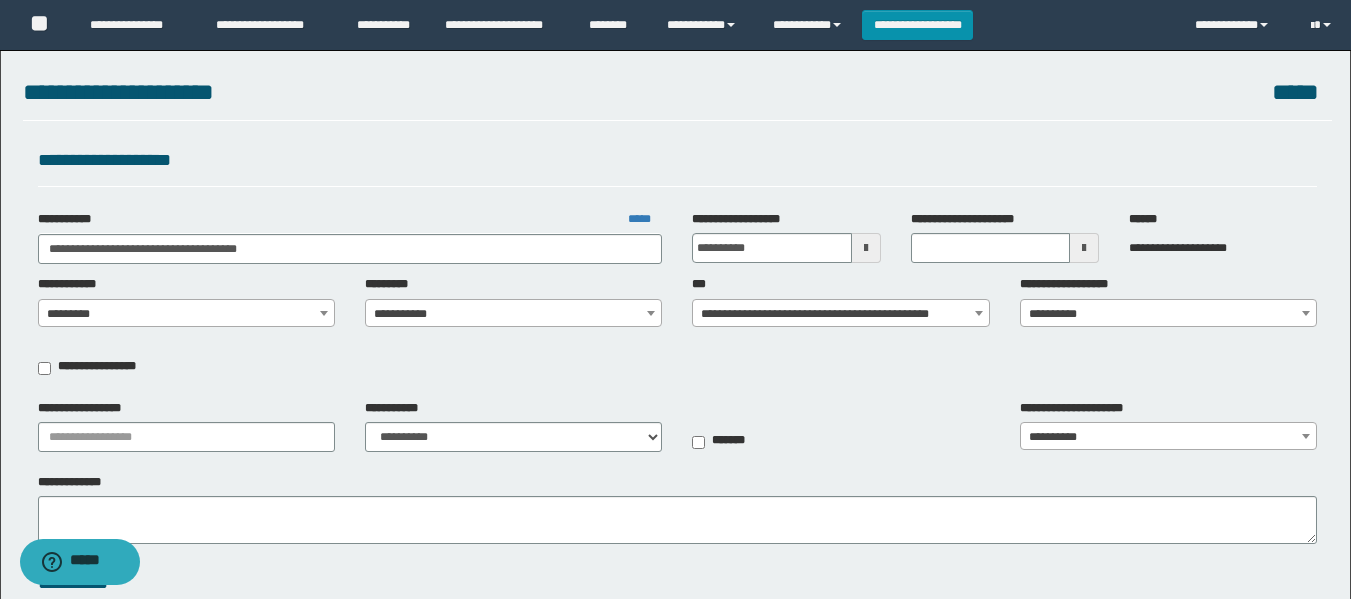 click on "**********" at bounding box center (1168, 314) 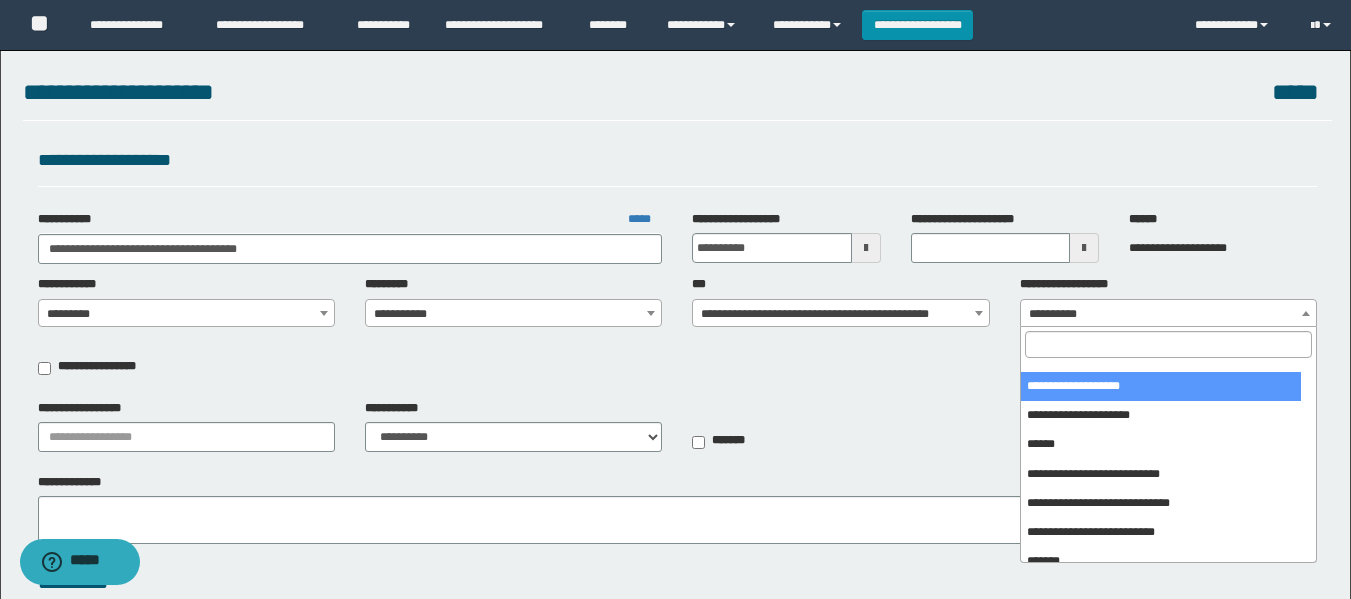 scroll, scrollTop: 100, scrollLeft: 0, axis: vertical 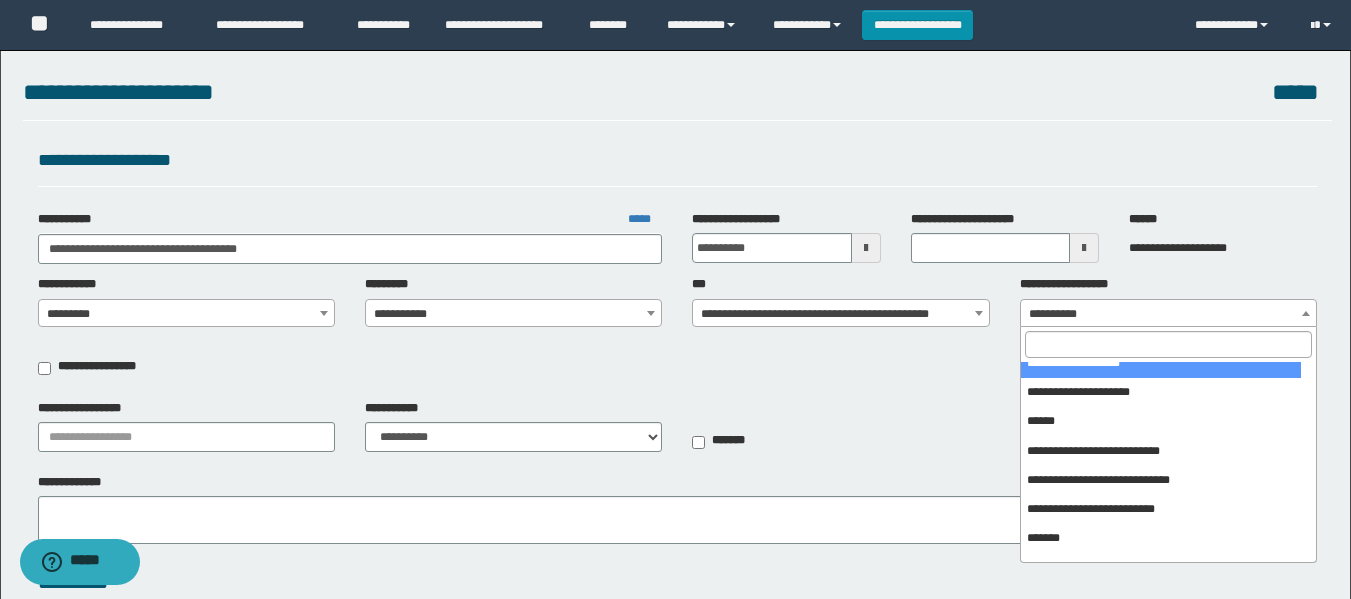 click at bounding box center (1168, 344) 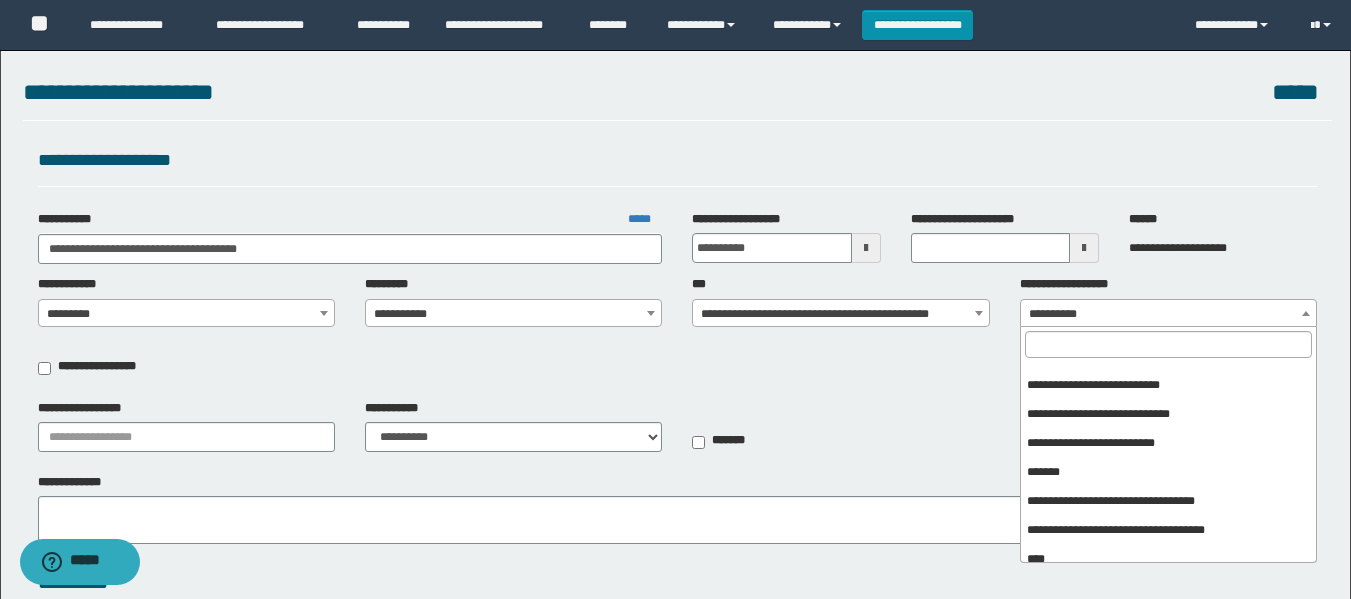 scroll, scrollTop: 200, scrollLeft: 0, axis: vertical 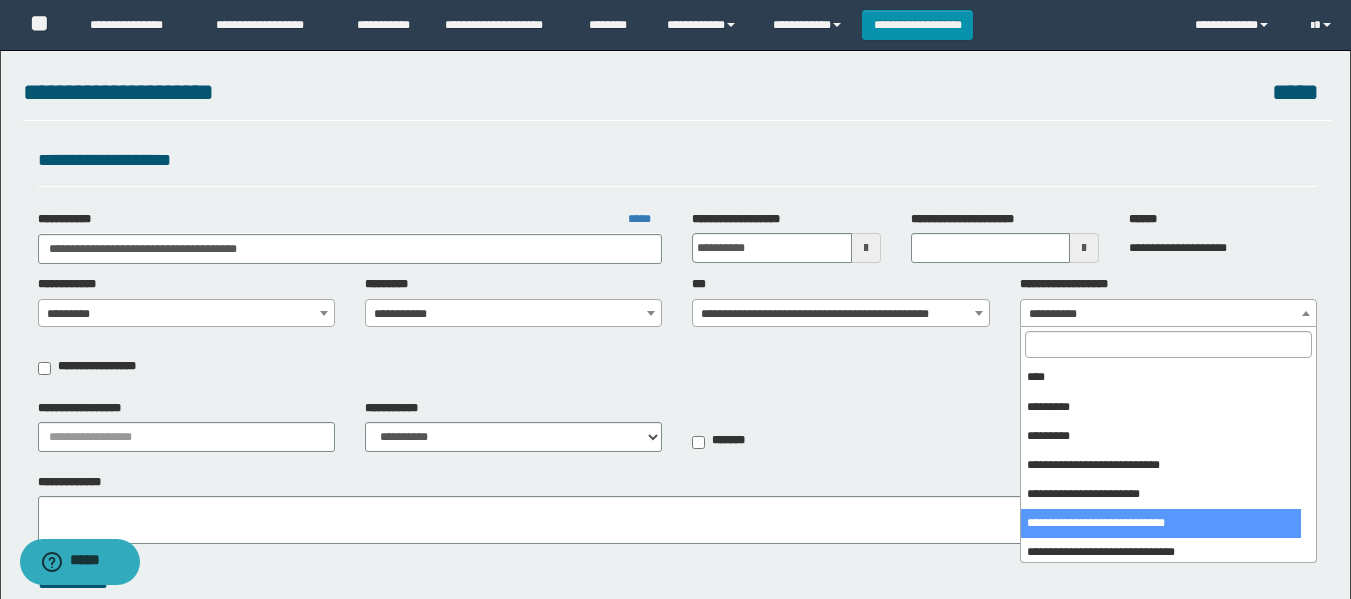 select on "***" 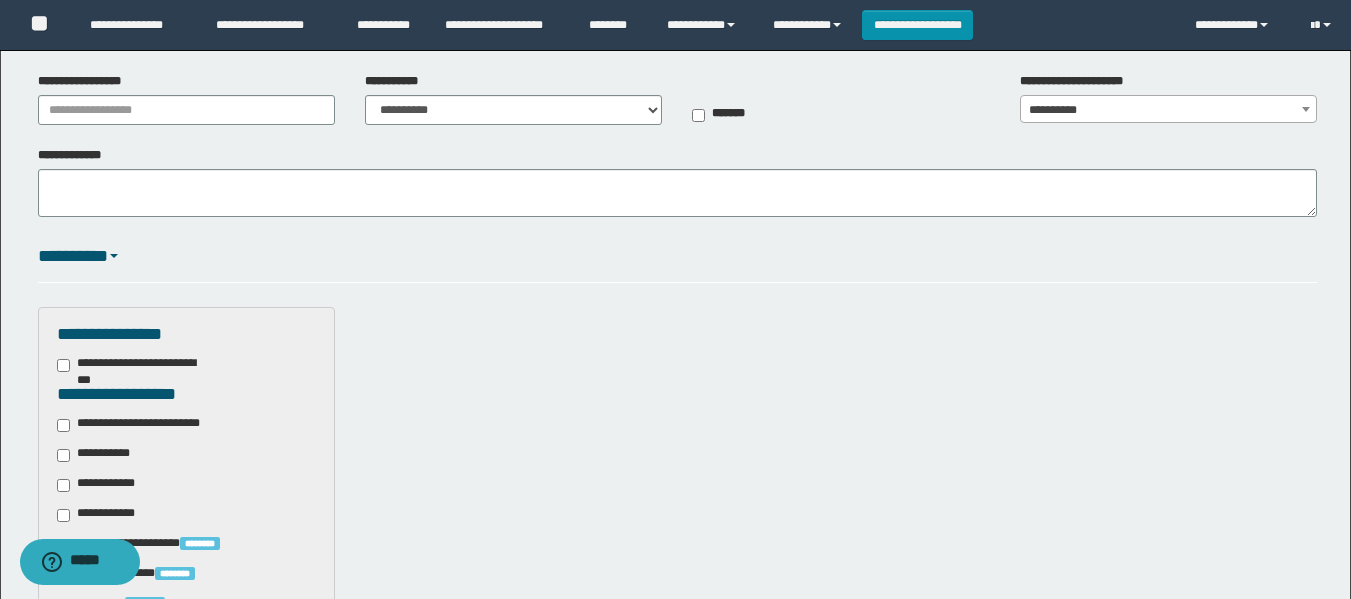 scroll, scrollTop: 400, scrollLeft: 0, axis: vertical 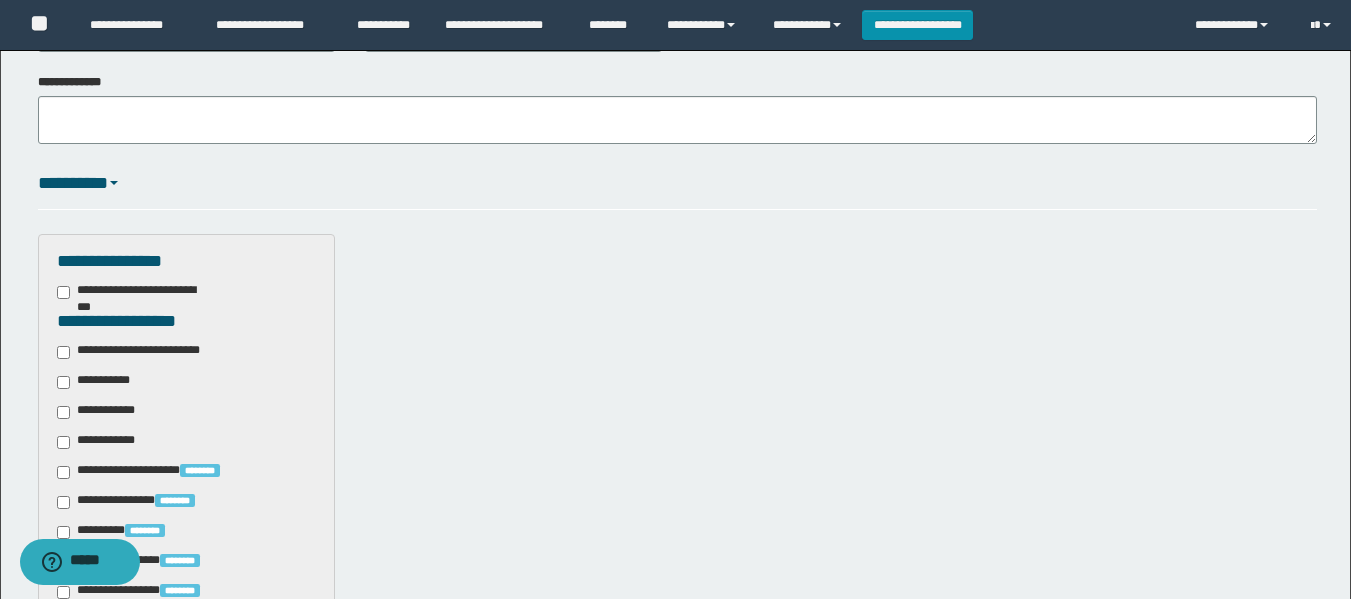 click on "**********" at bounding box center (97, 382) 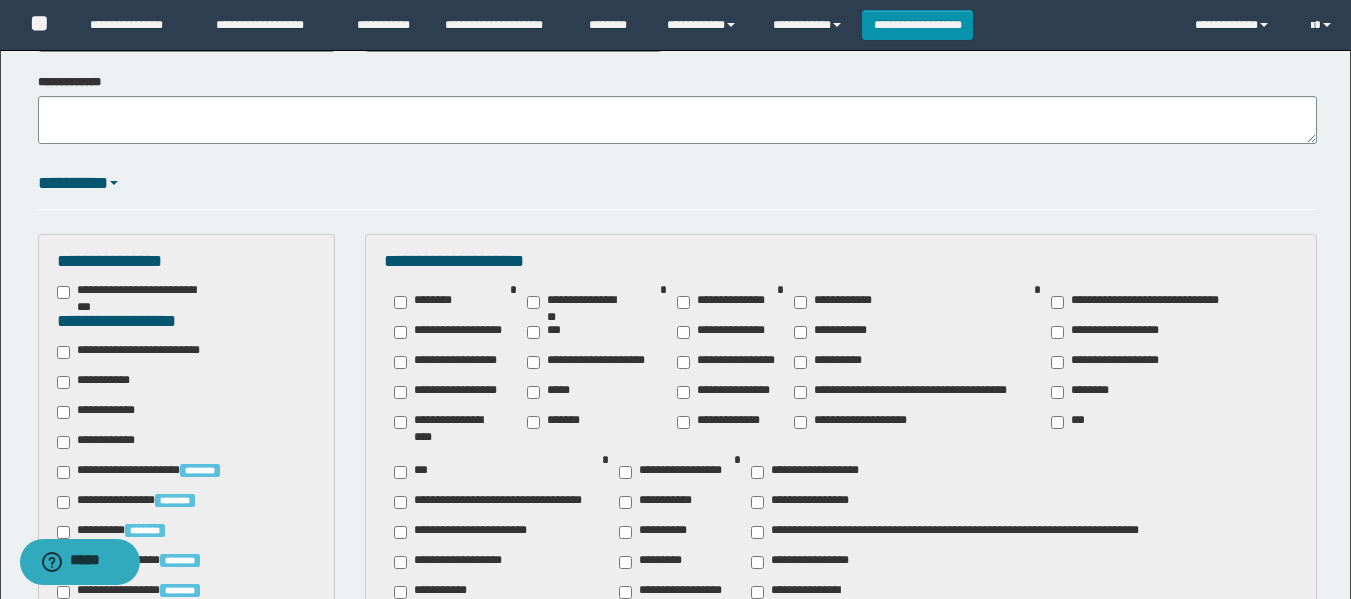 click on "********" at bounding box center [1084, 392] 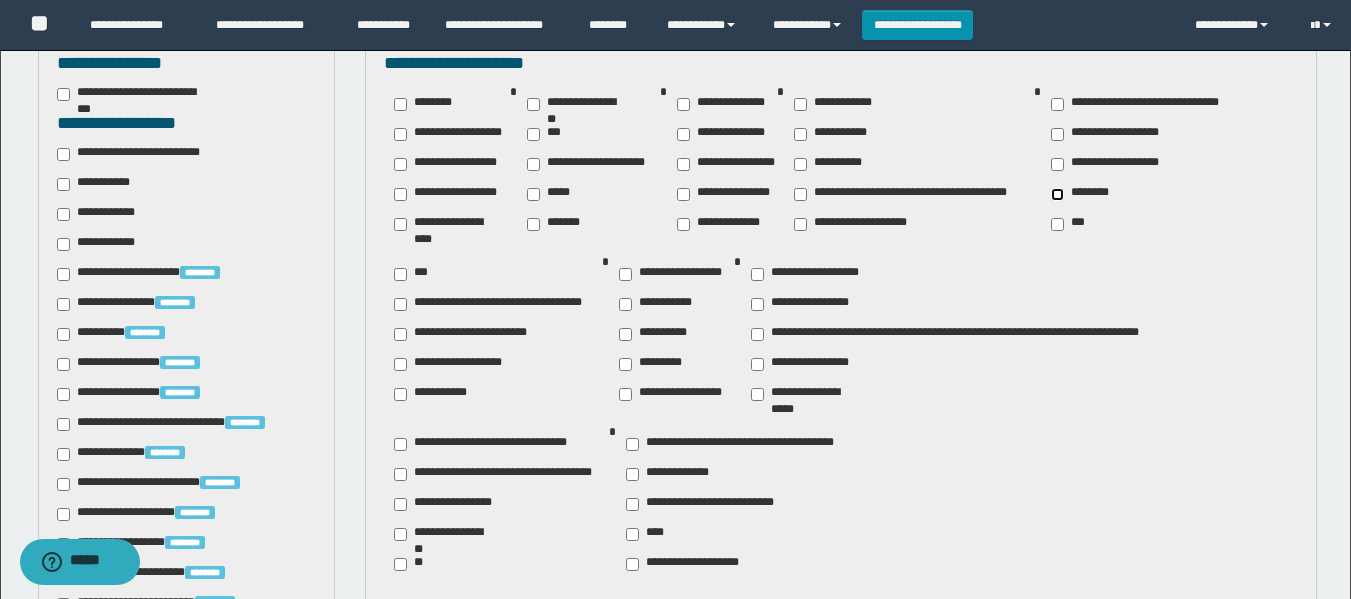 scroll, scrollTop: 600, scrollLeft: 0, axis: vertical 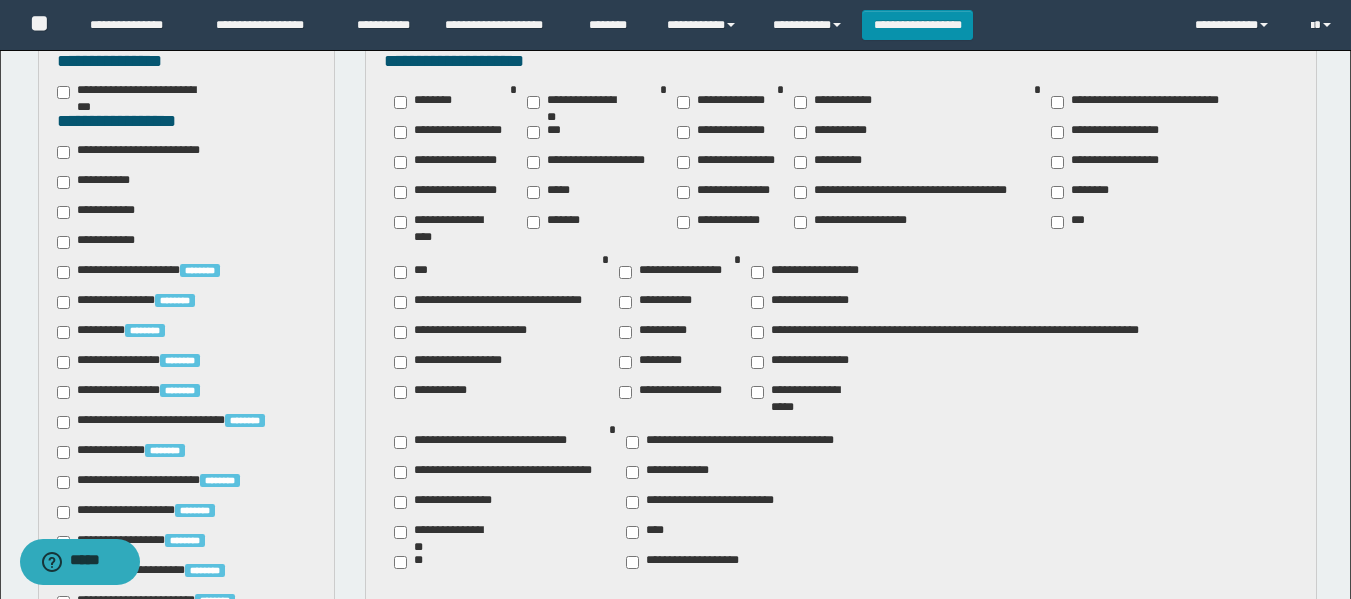 click on "**********" at bounding box center [806, 392] 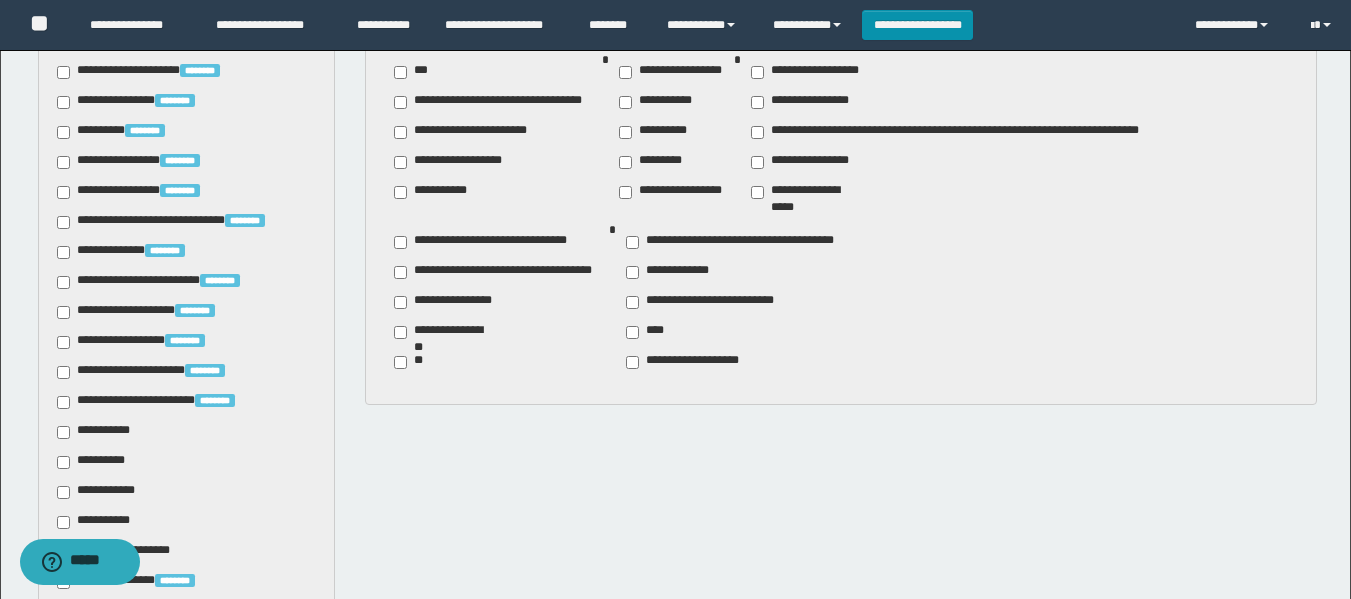 click on "**********" at bounding box center [97, 432] 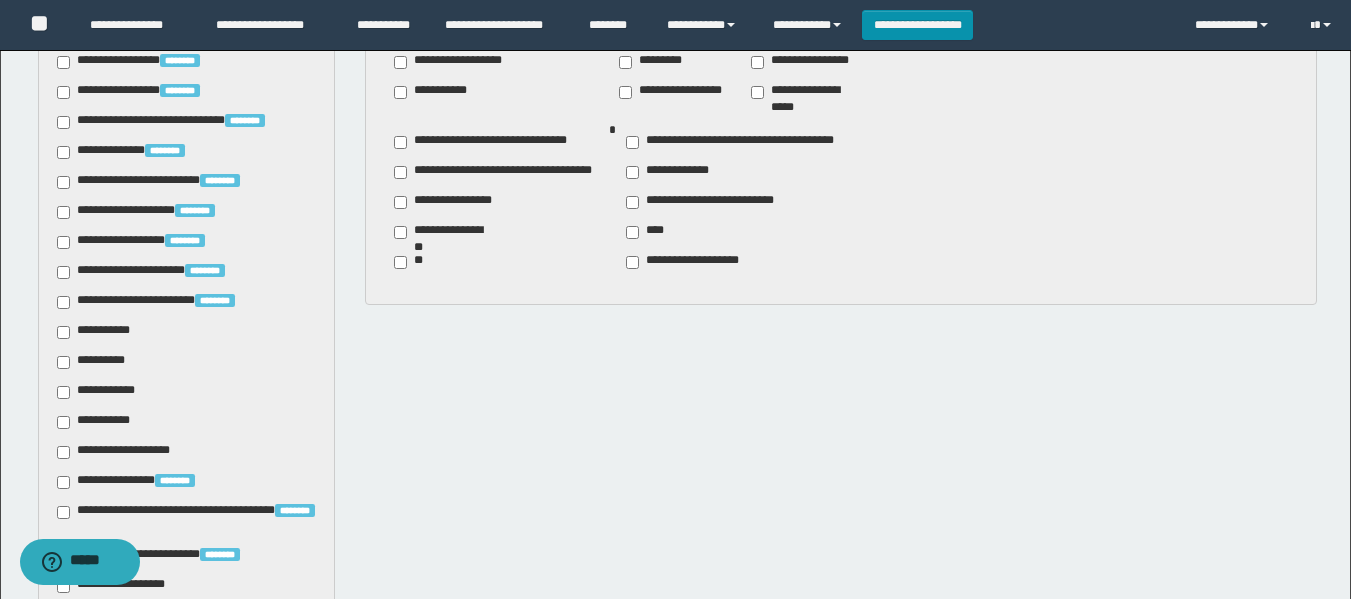 click on "**********" at bounding box center (99, 422) 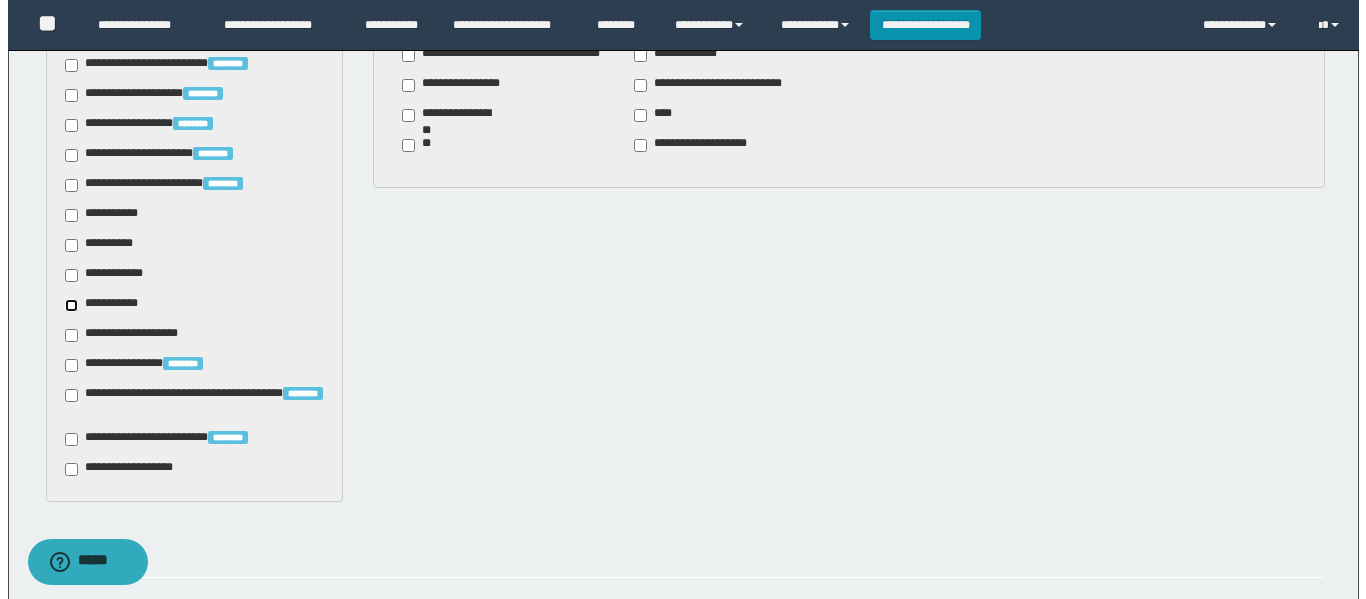 scroll, scrollTop: 1200, scrollLeft: 0, axis: vertical 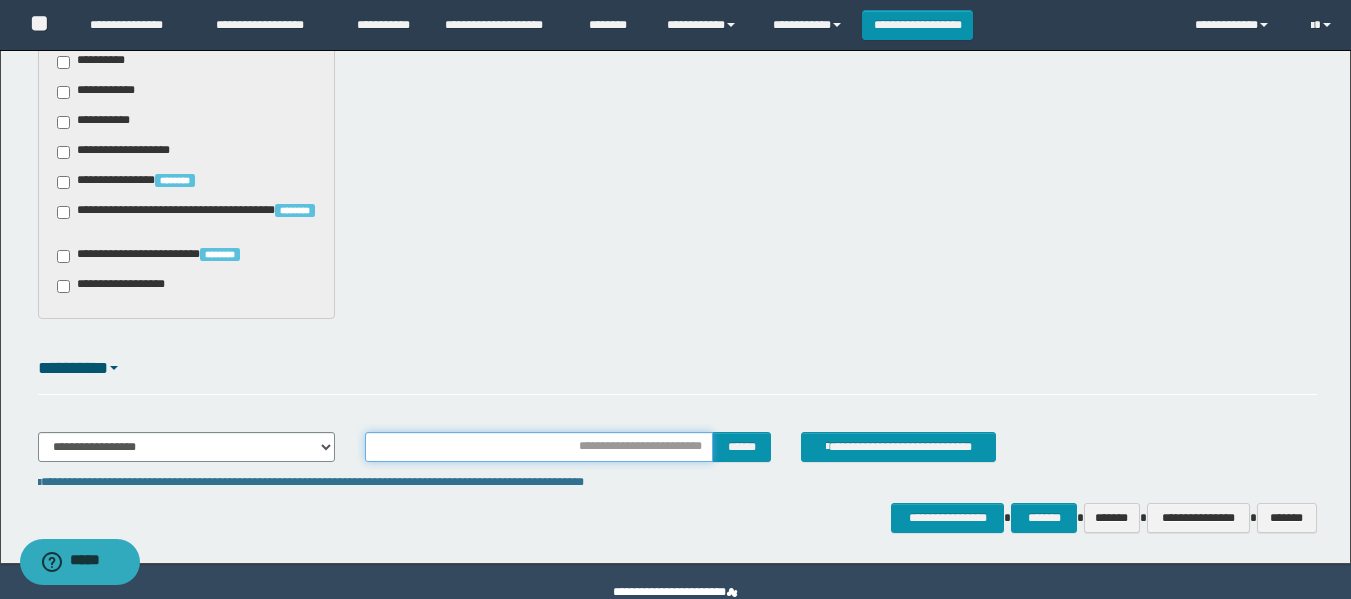 click at bounding box center (539, 447) 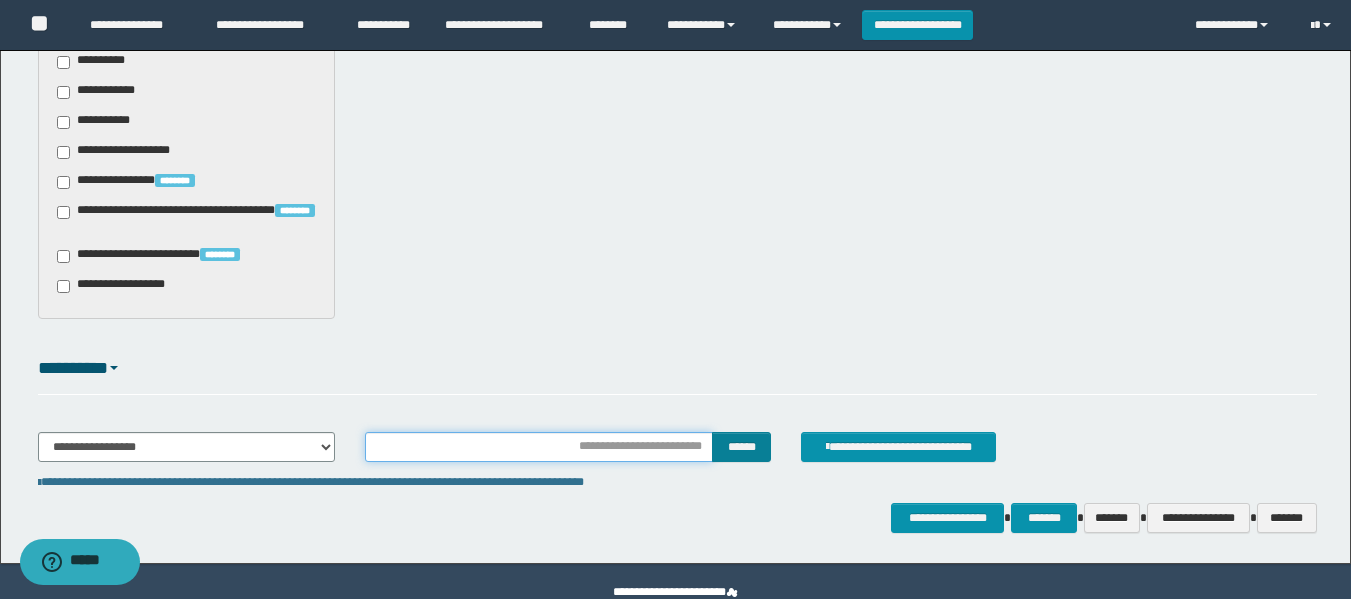 type on "********" 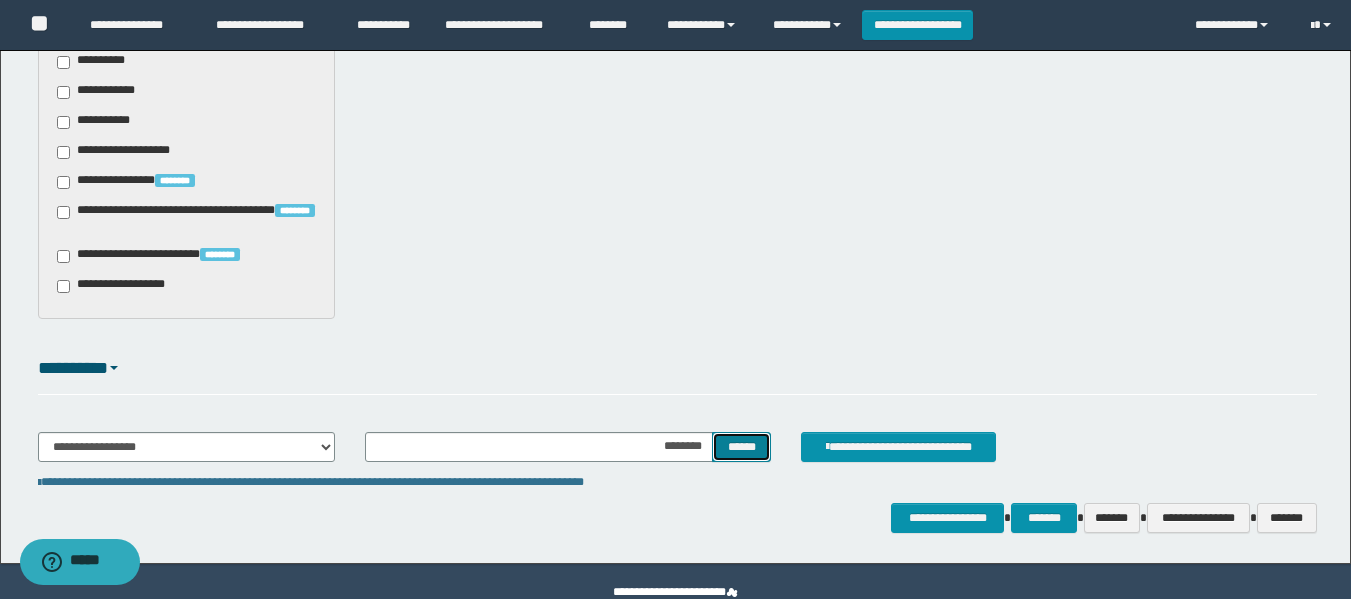 click on "******" at bounding box center [741, 447] 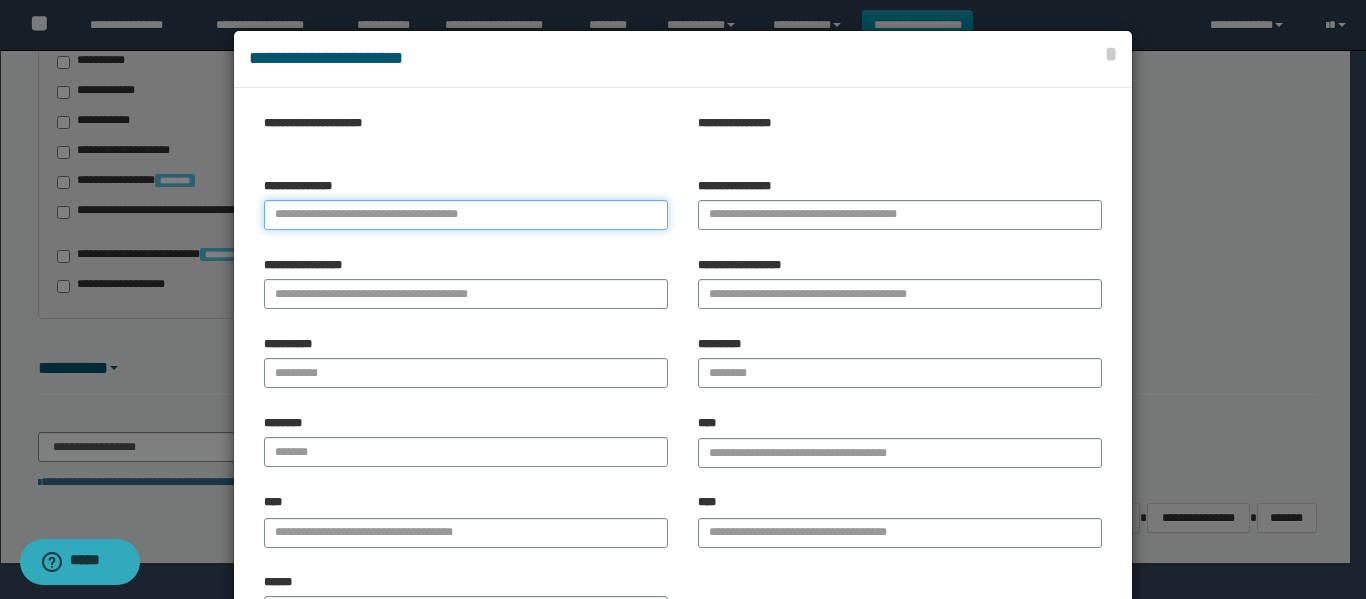 paste on "**********" 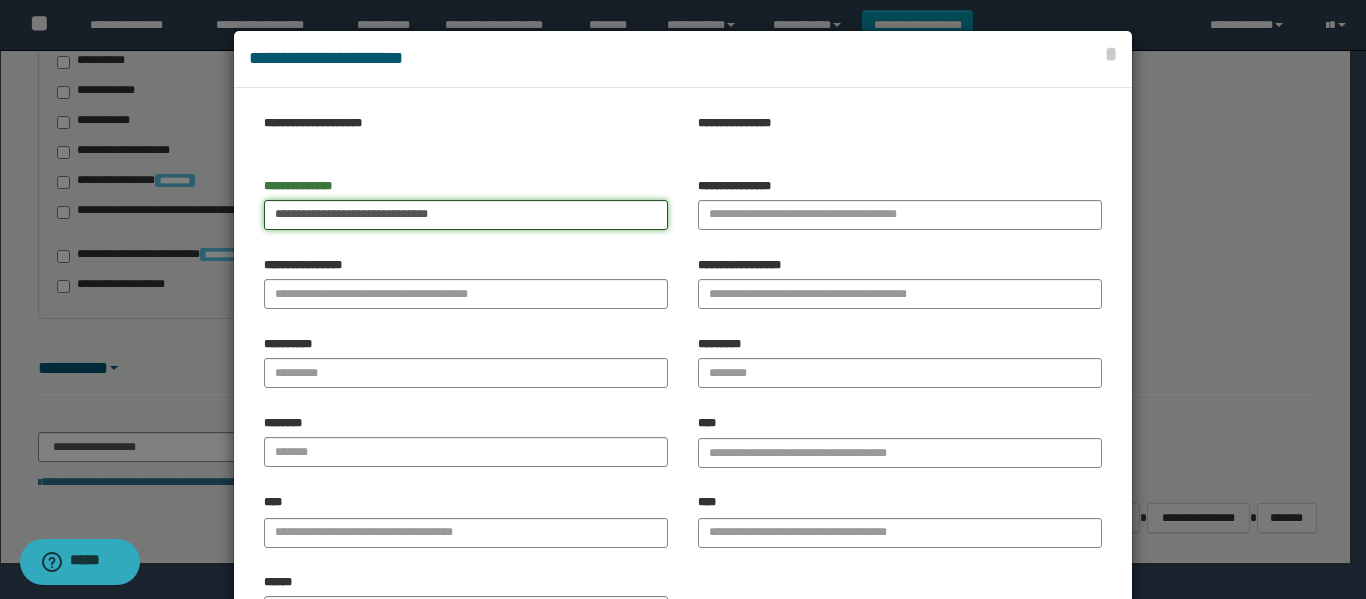 drag, startPoint x: 319, startPoint y: 215, endPoint x: 662, endPoint y: 230, distance: 343.32782 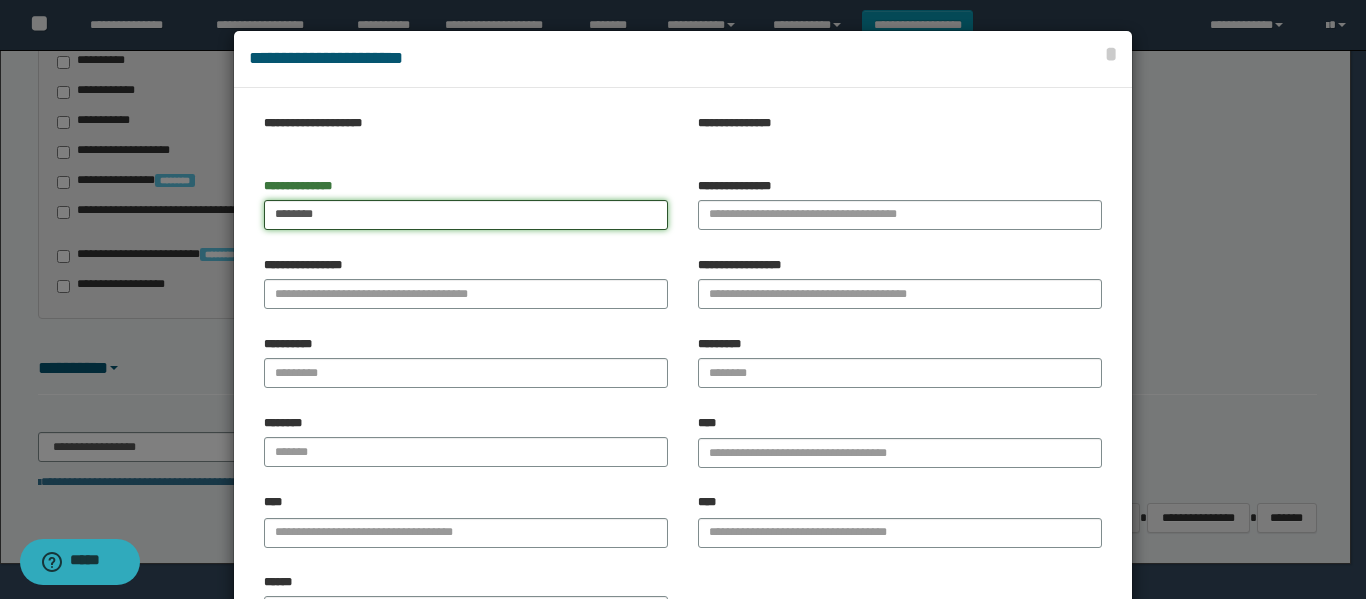 type on "*******" 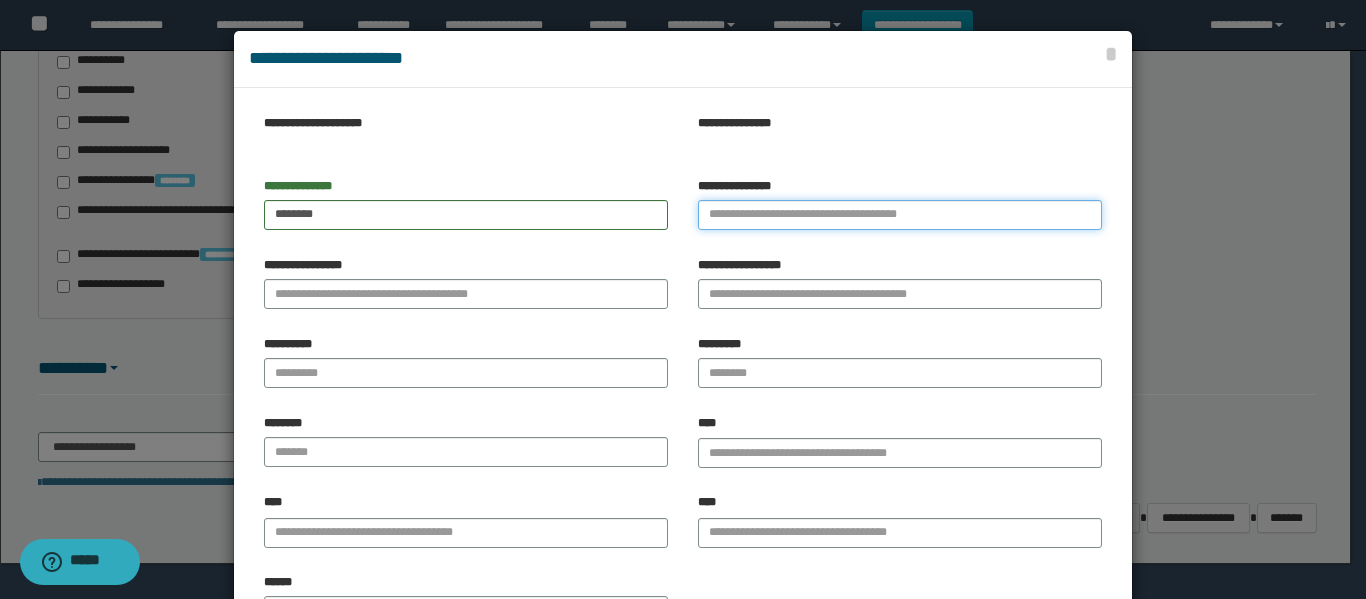 click on "**********" at bounding box center (900, 215) 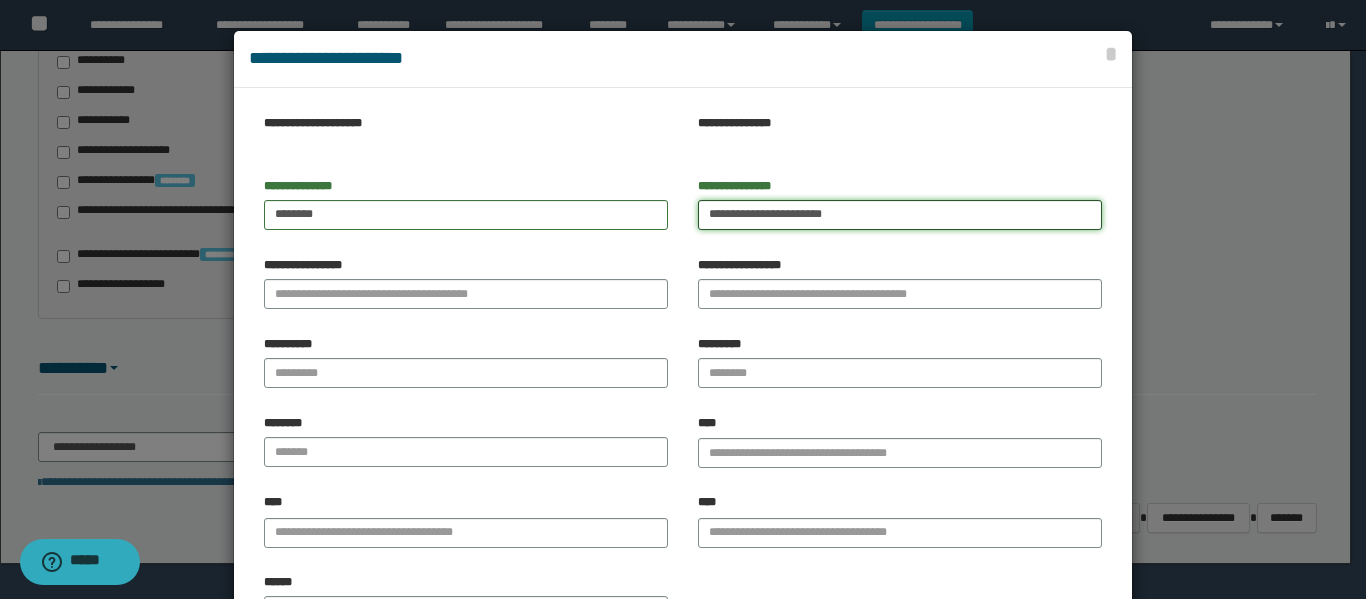 drag, startPoint x: 777, startPoint y: 208, endPoint x: 978, endPoint y: 226, distance: 201.80437 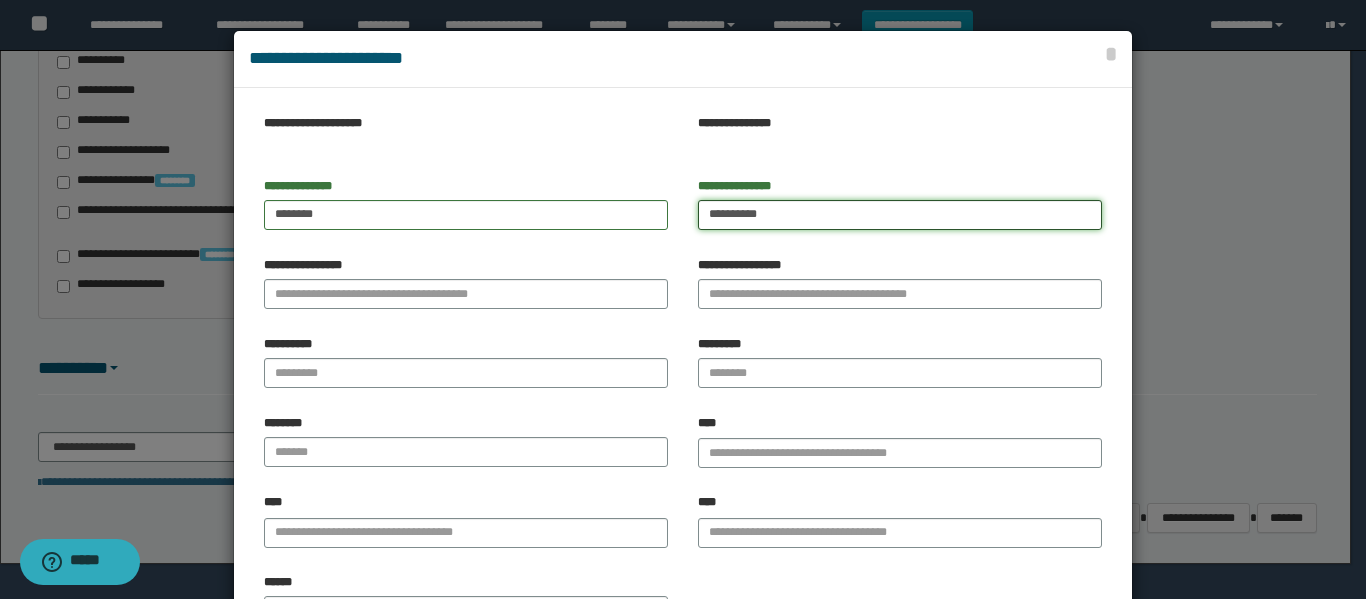 type on "*********" 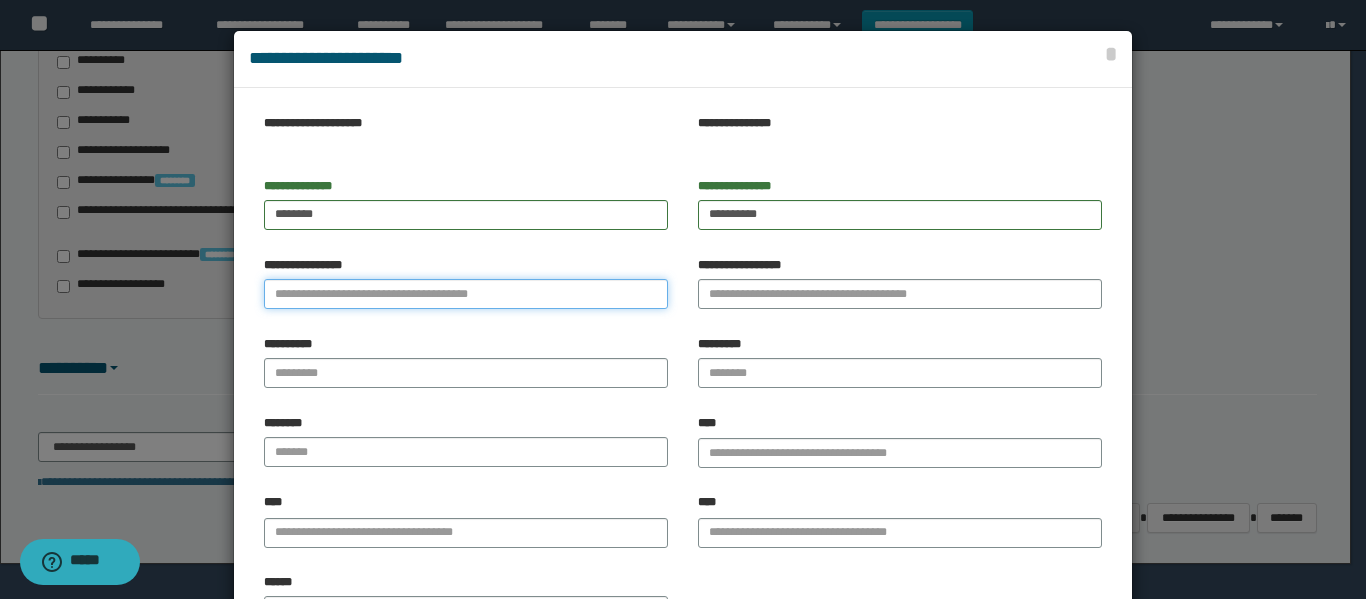 click on "**********" at bounding box center [466, 294] 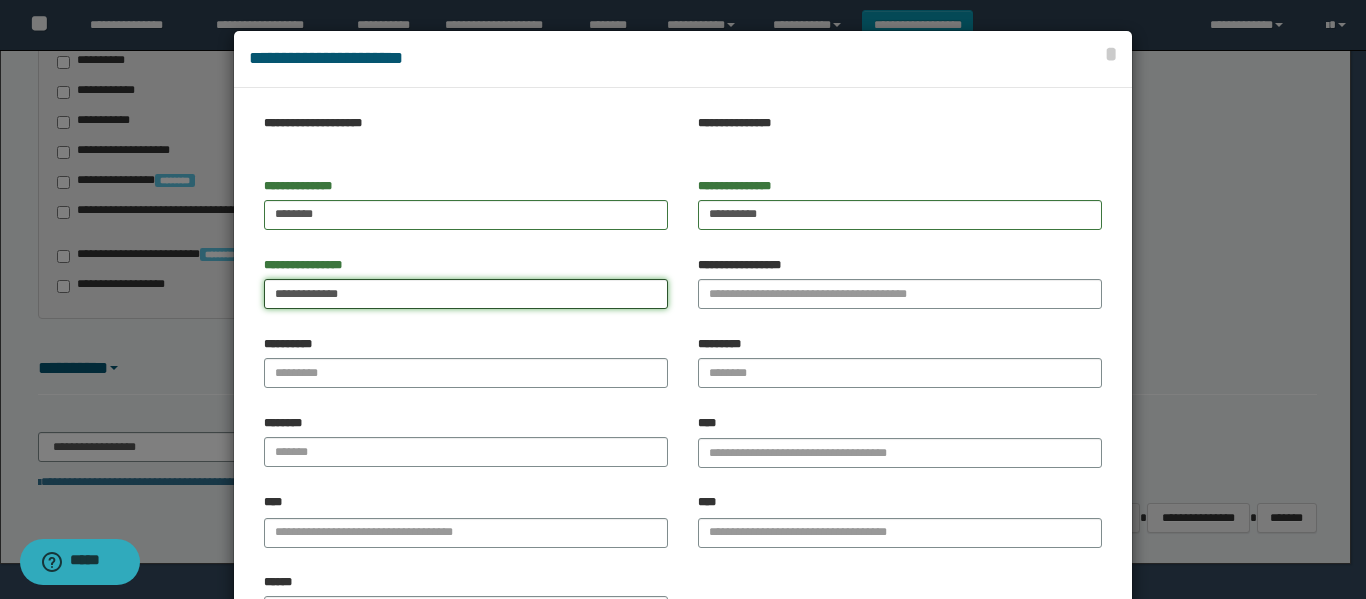 drag, startPoint x: 322, startPoint y: 292, endPoint x: 465, endPoint y: 302, distance: 143.34923 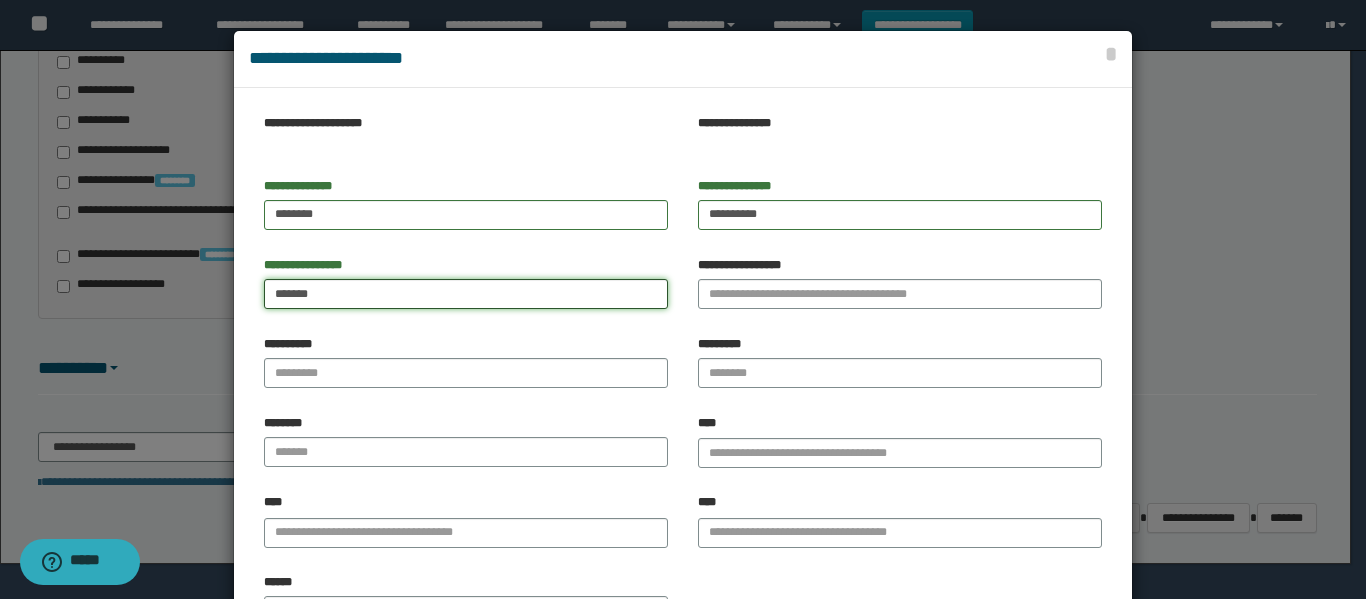 type on "******" 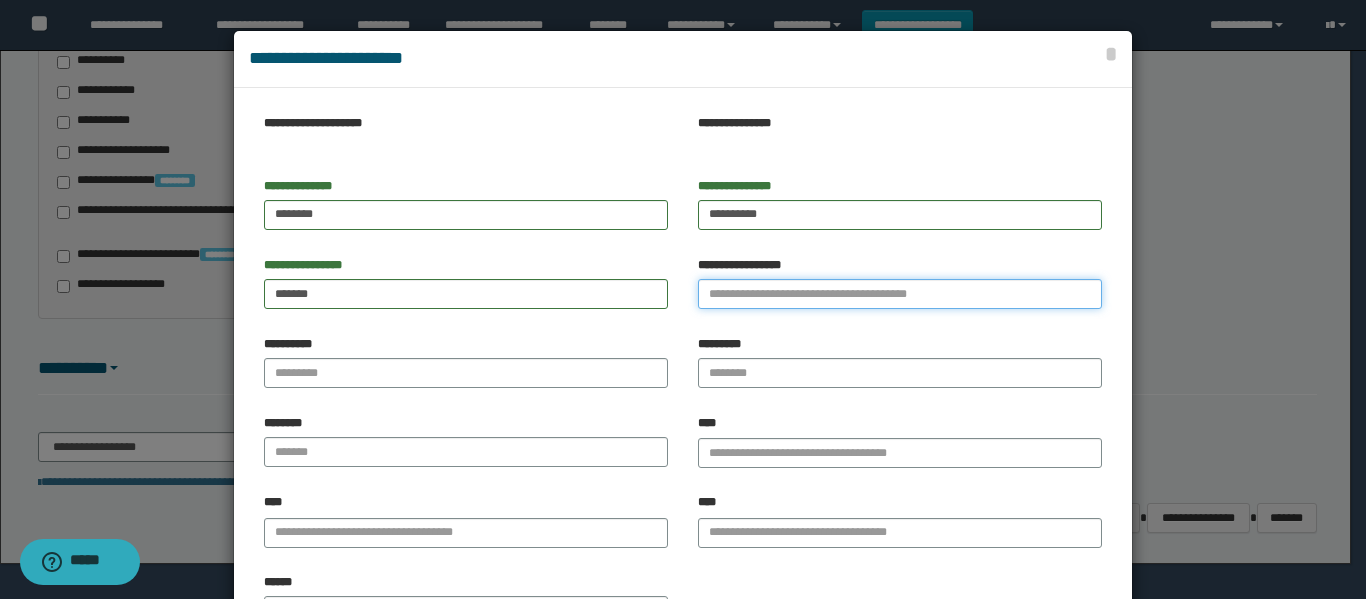 drag, startPoint x: 722, startPoint y: 296, endPoint x: 658, endPoint y: 302, distance: 64.28063 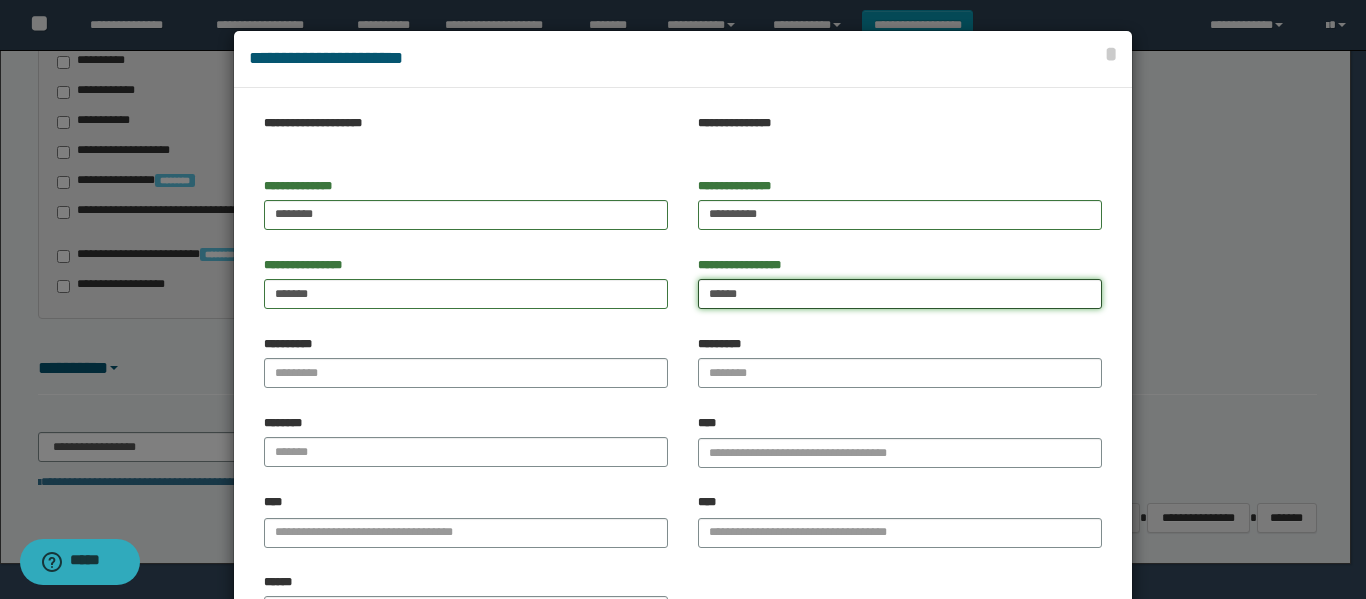 type on "******" 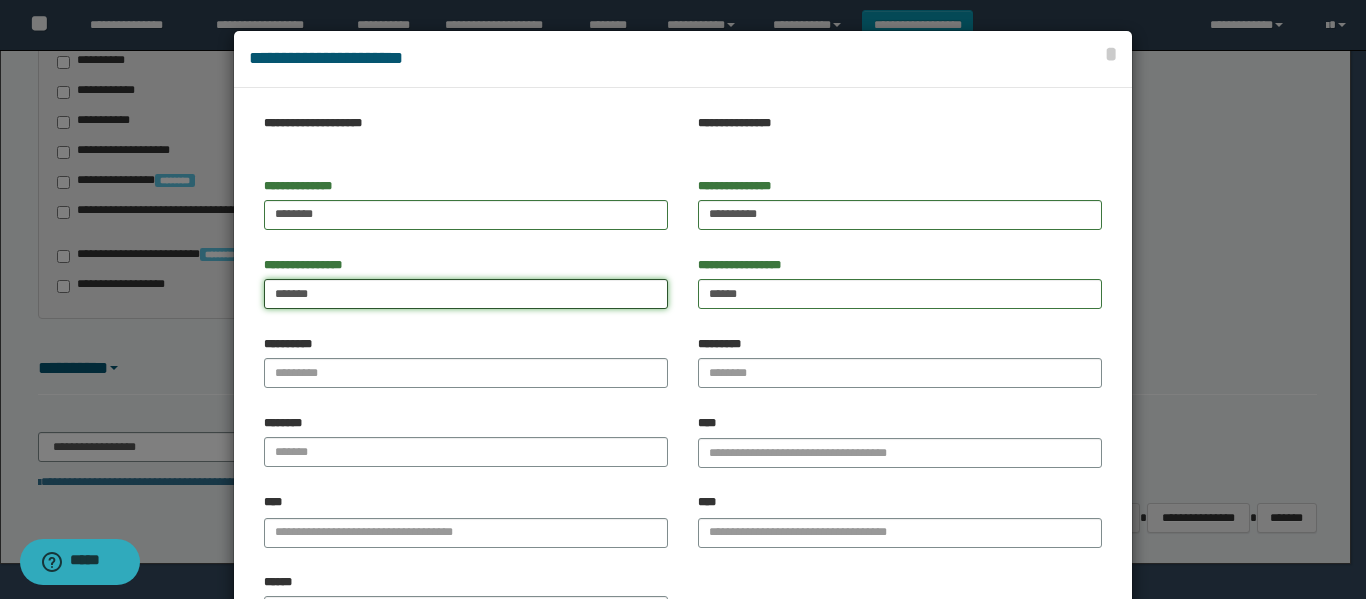 click on "******" at bounding box center [466, 294] 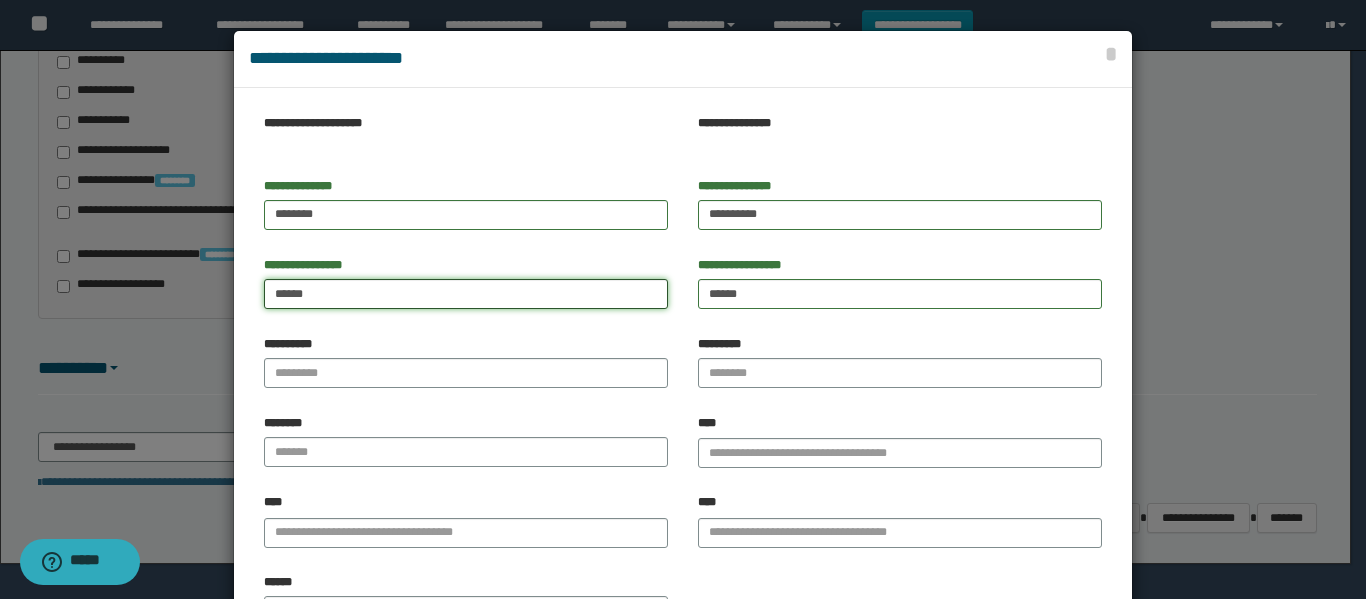 type on "******" 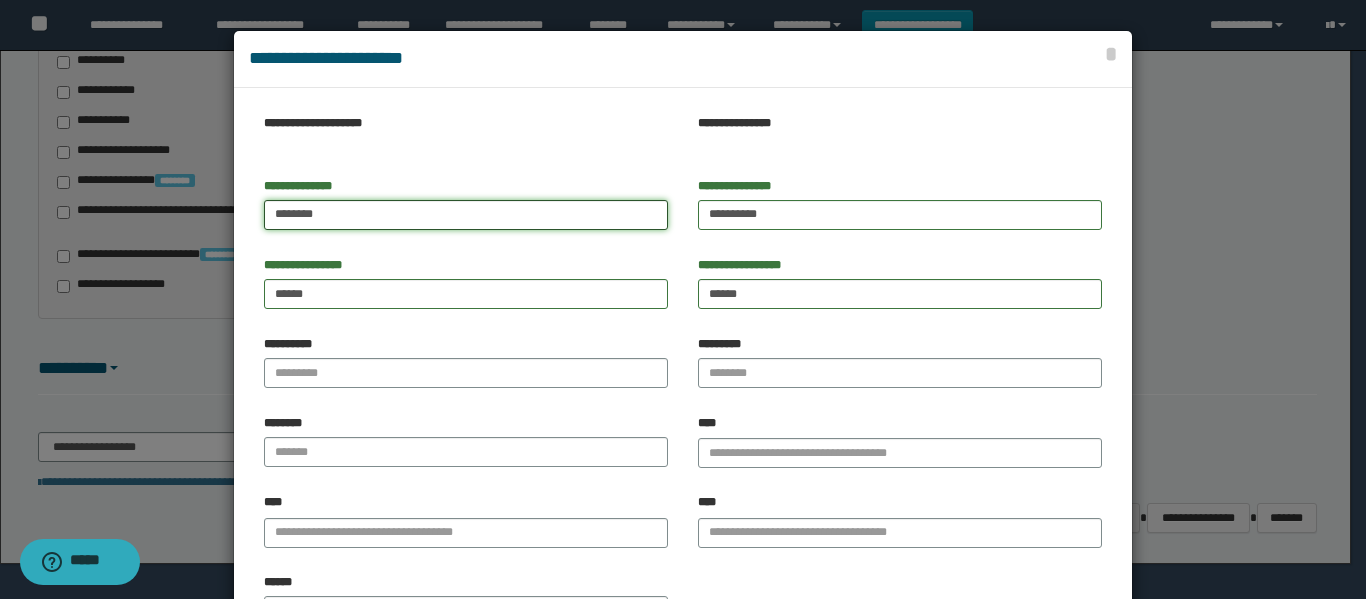 drag, startPoint x: 517, startPoint y: 217, endPoint x: 533, endPoint y: 214, distance: 16.27882 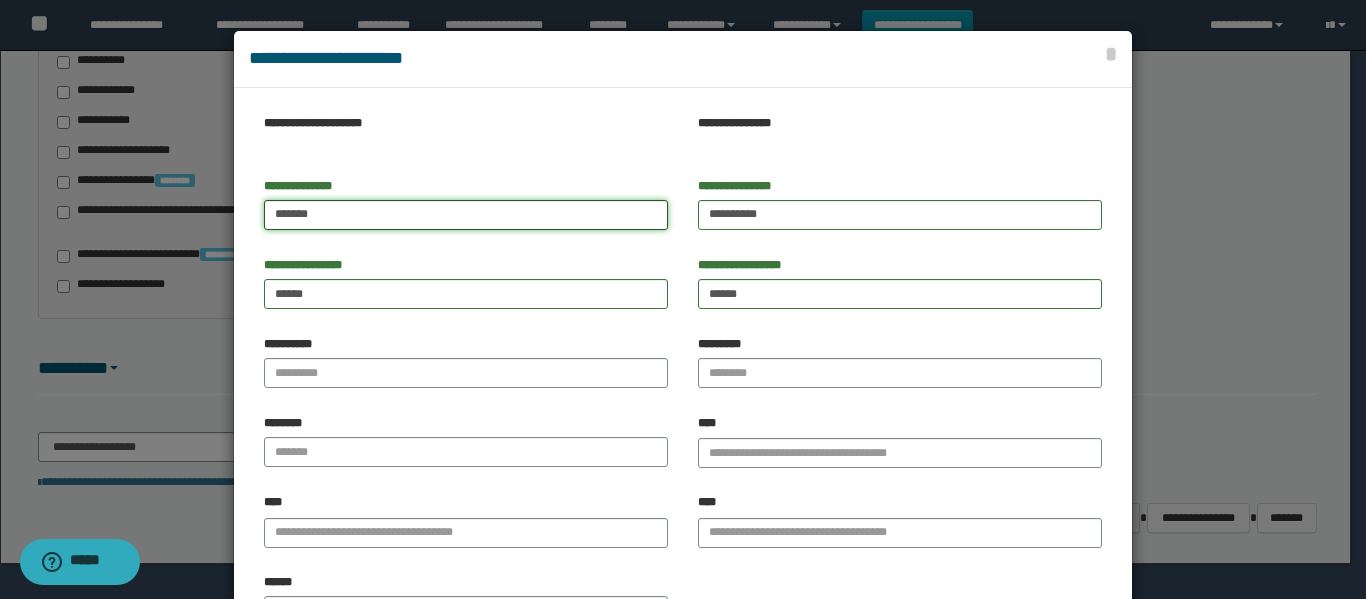 type on "*******" 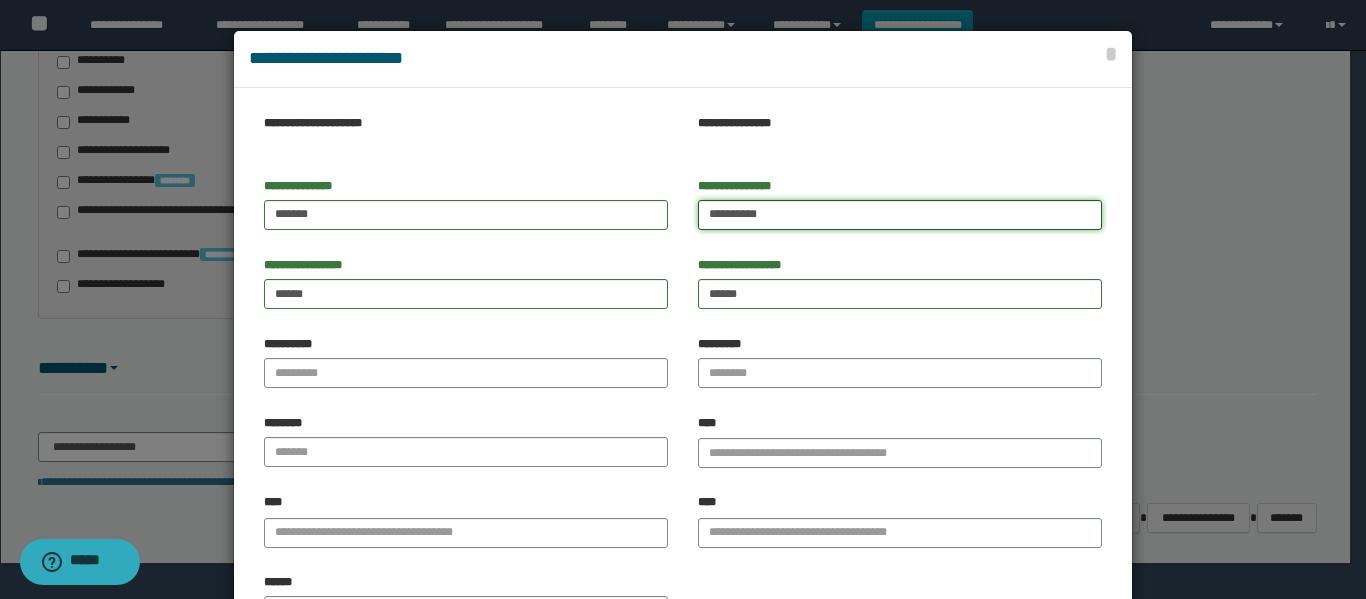 click on "*********" at bounding box center (900, 215) 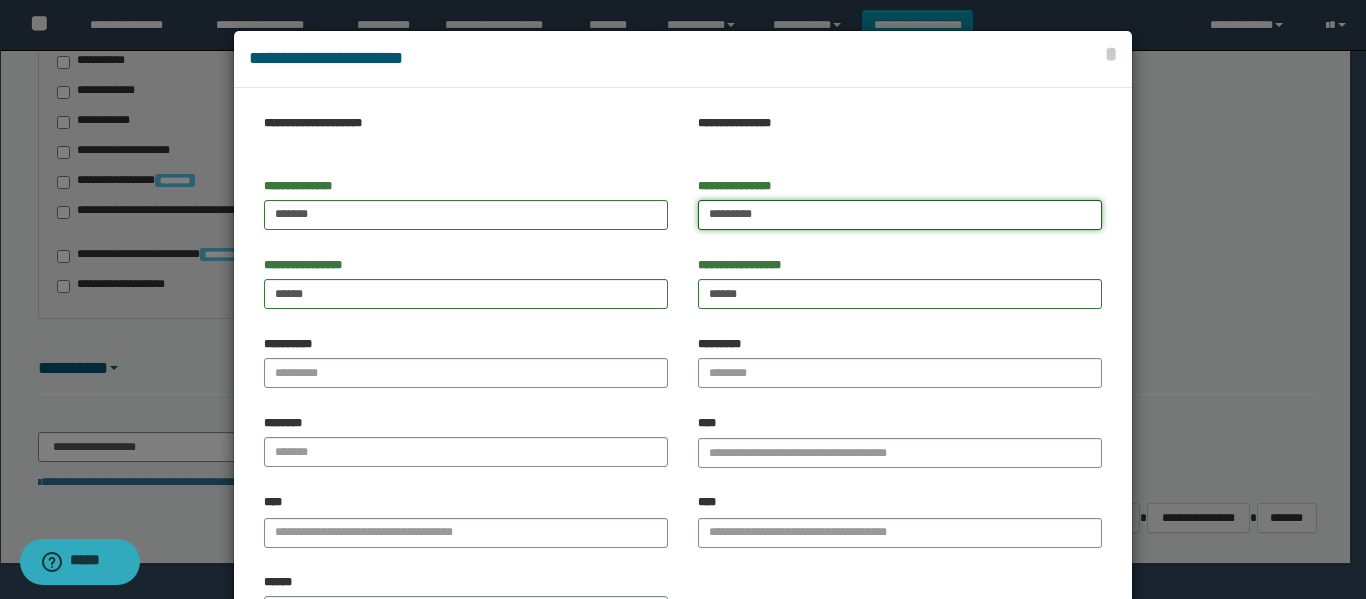type on "*********" 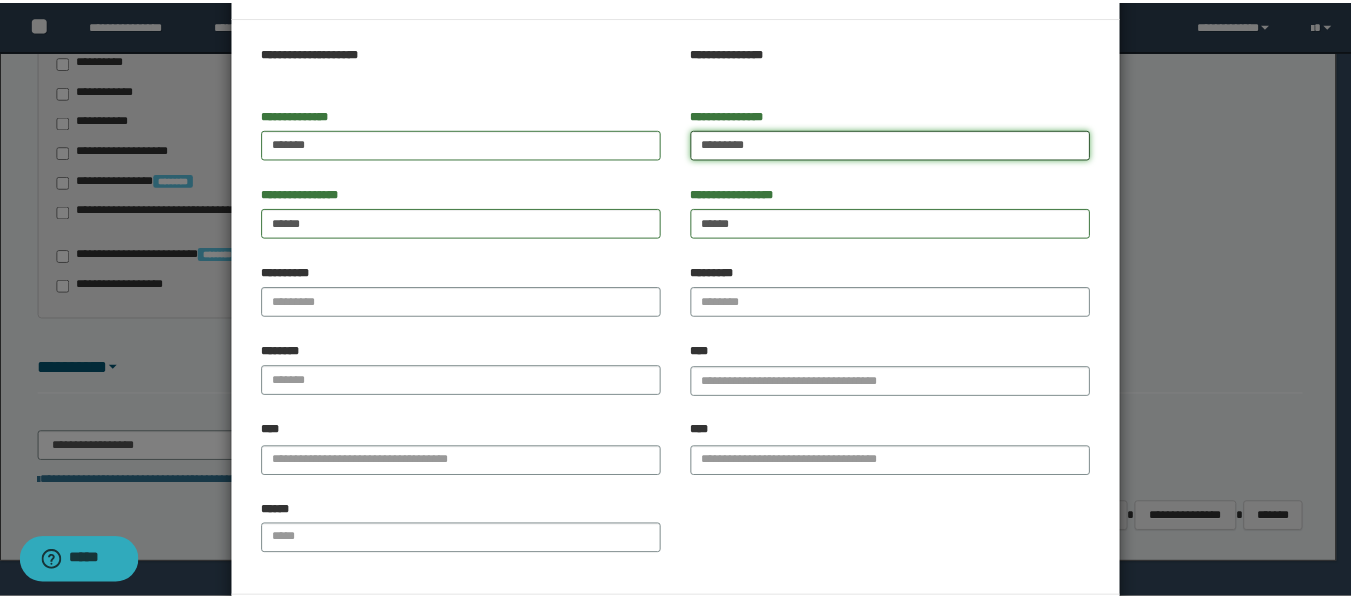scroll, scrollTop: 161, scrollLeft: 0, axis: vertical 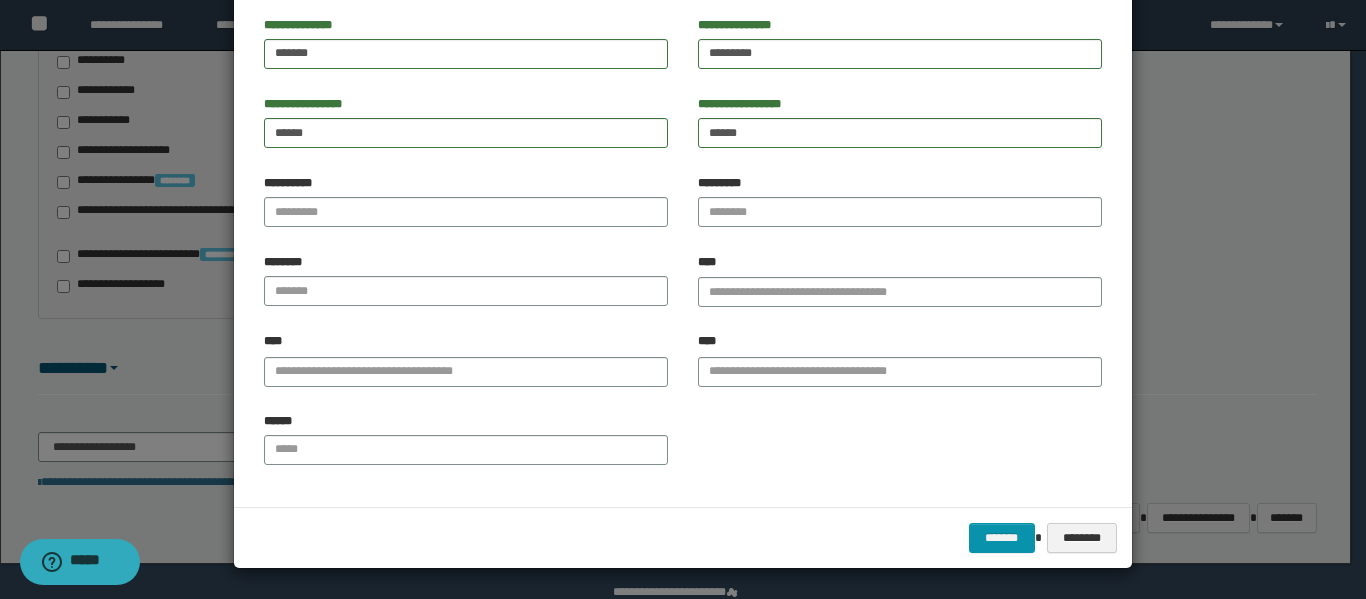 click on "******" at bounding box center (466, 446) 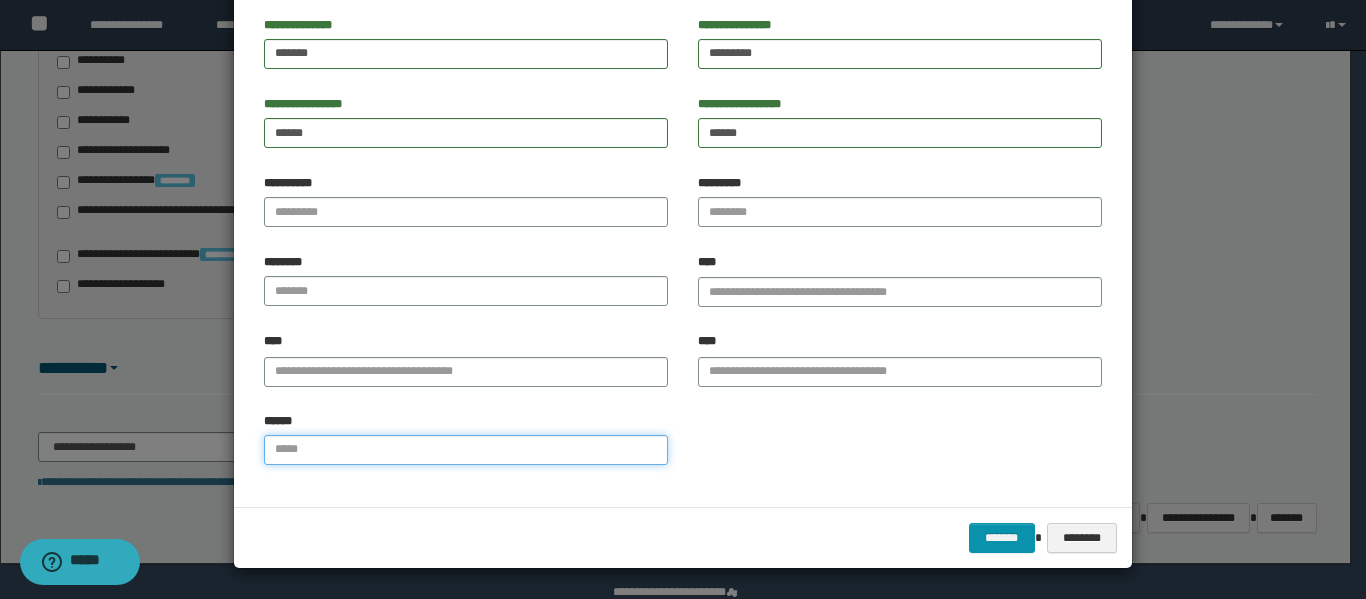 drag, startPoint x: 493, startPoint y: 463, endPoint x: 510, endPoint y: 454, distance: 19.235384 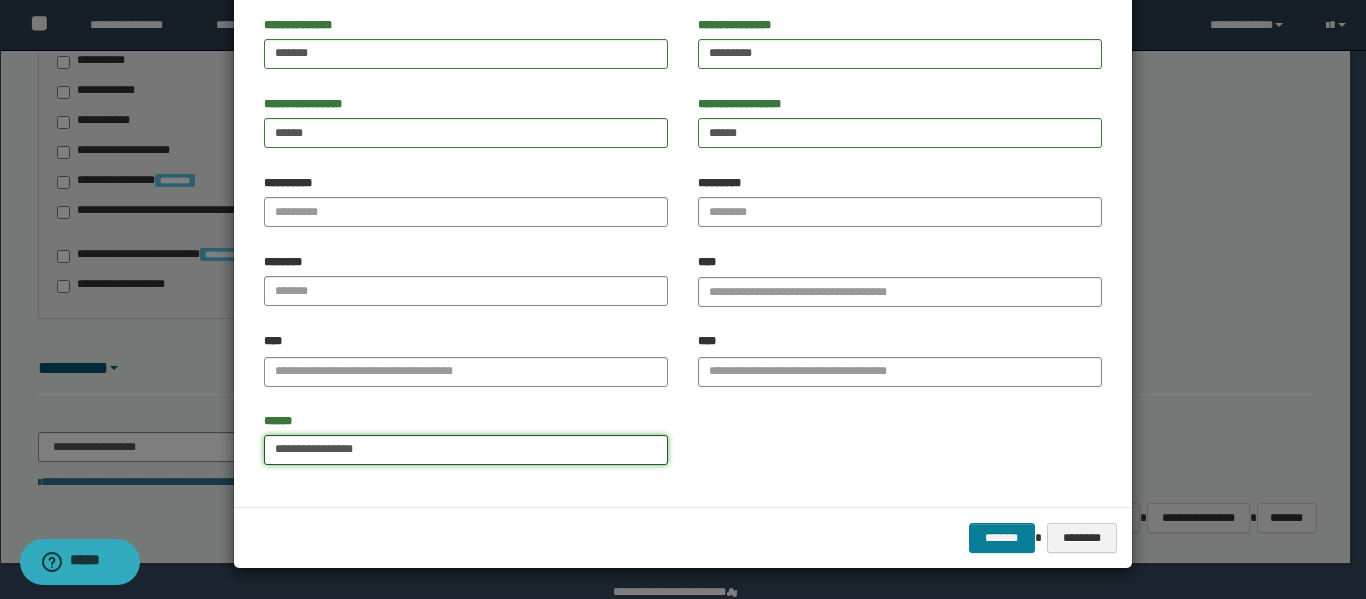 type on "**********" 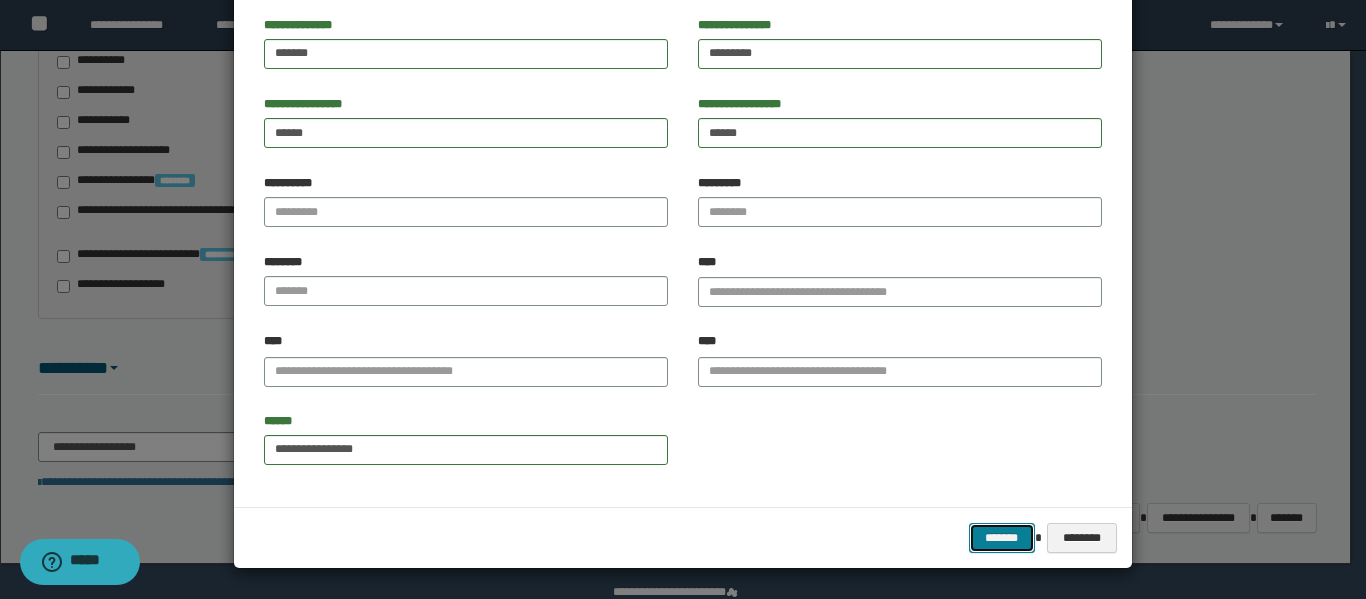 click on "*******" at bounding box center [1002, 538] 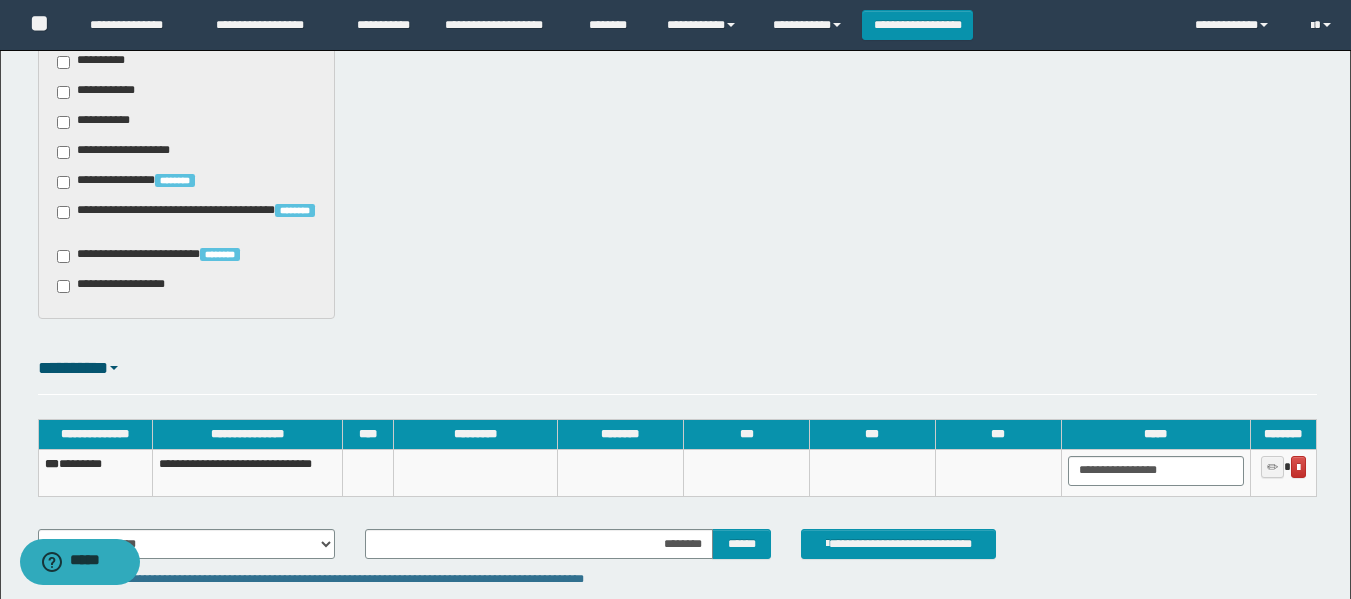 click on "*** ********" at bounding box center (95, 472) 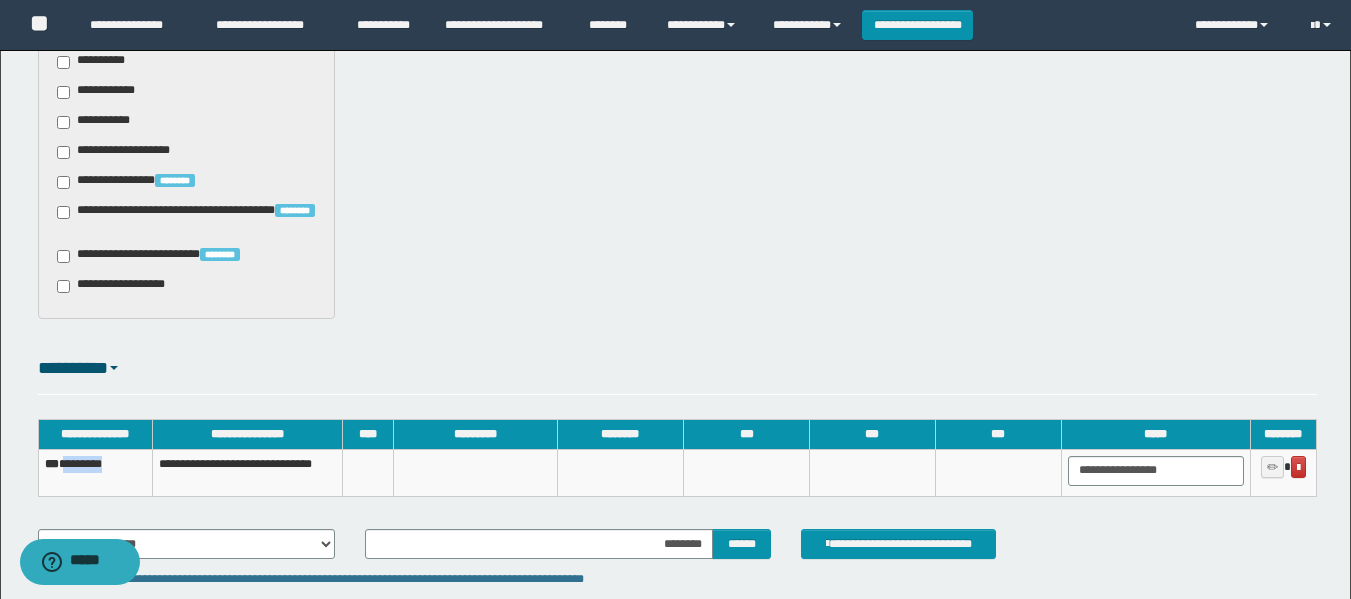 click on "*** ********" at bounding box center (95, 472) 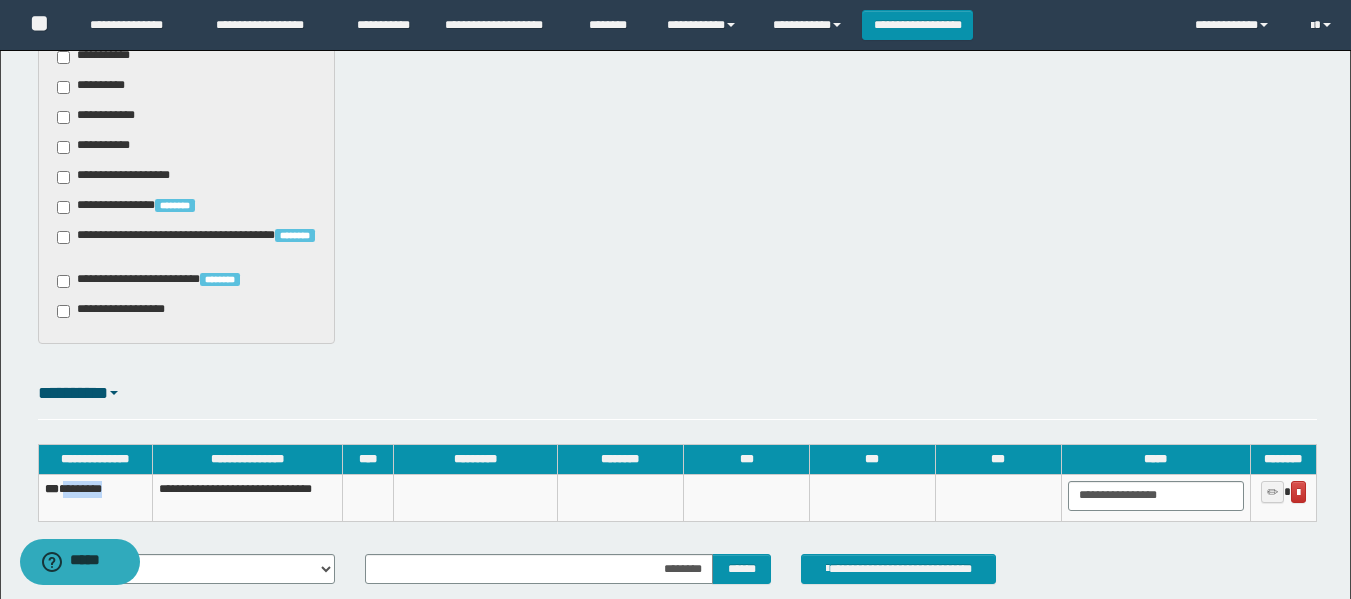 scroll, scrollTop: 1336, scrollLeft: 0, axis: vertical 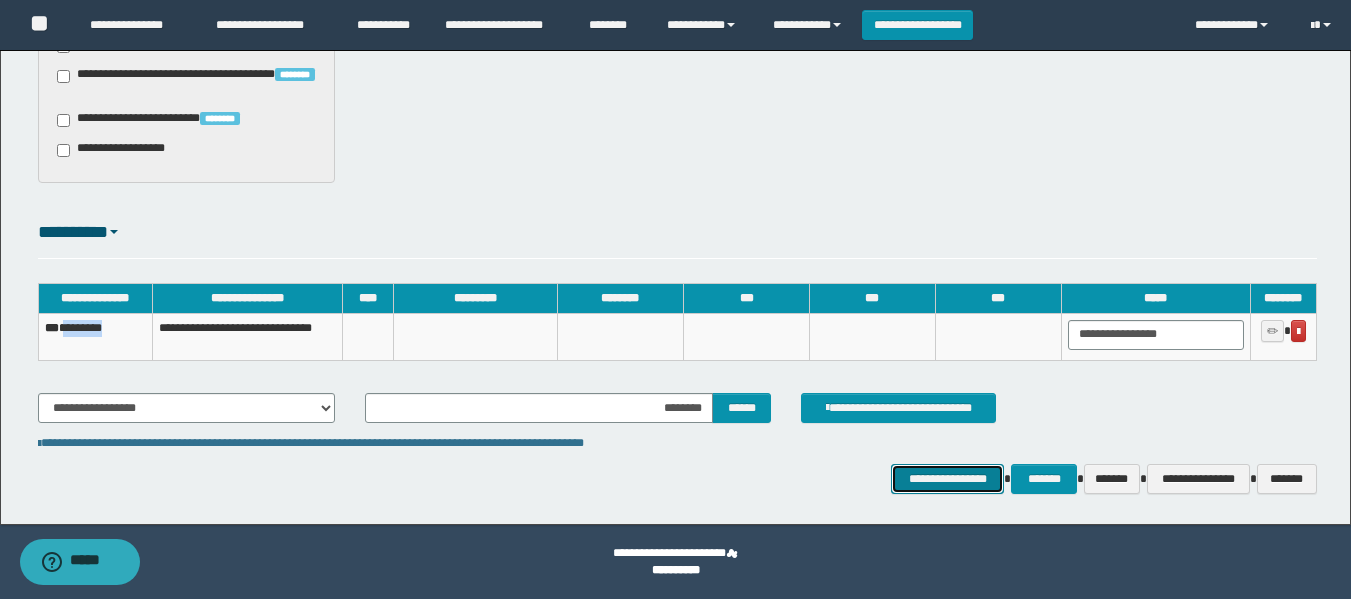 click on "**********" at bounding box center (947, 479) 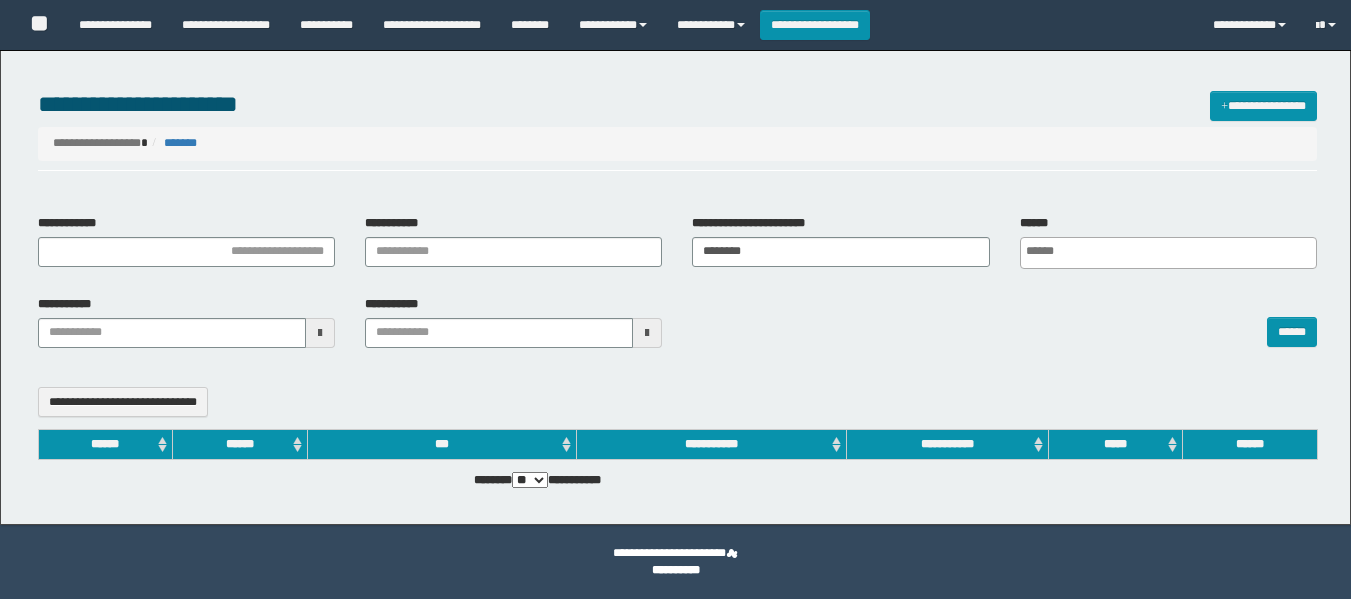 select 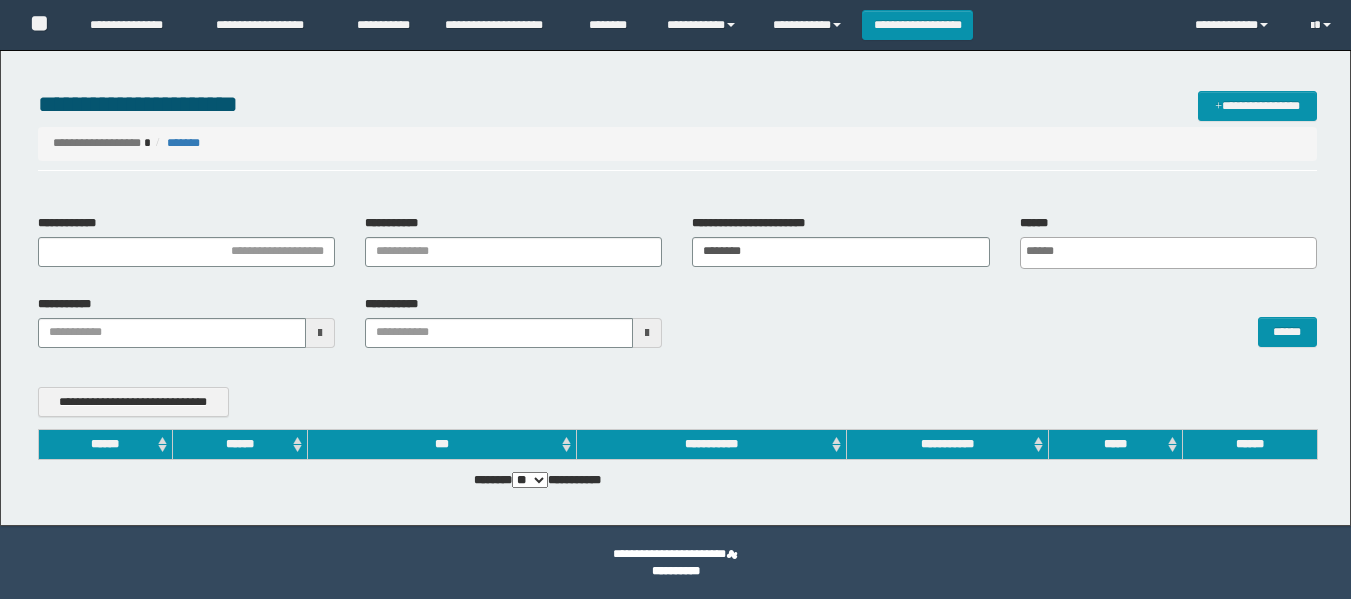 scroll, scrollTop: 0, scrollLeft: 0, axis: both 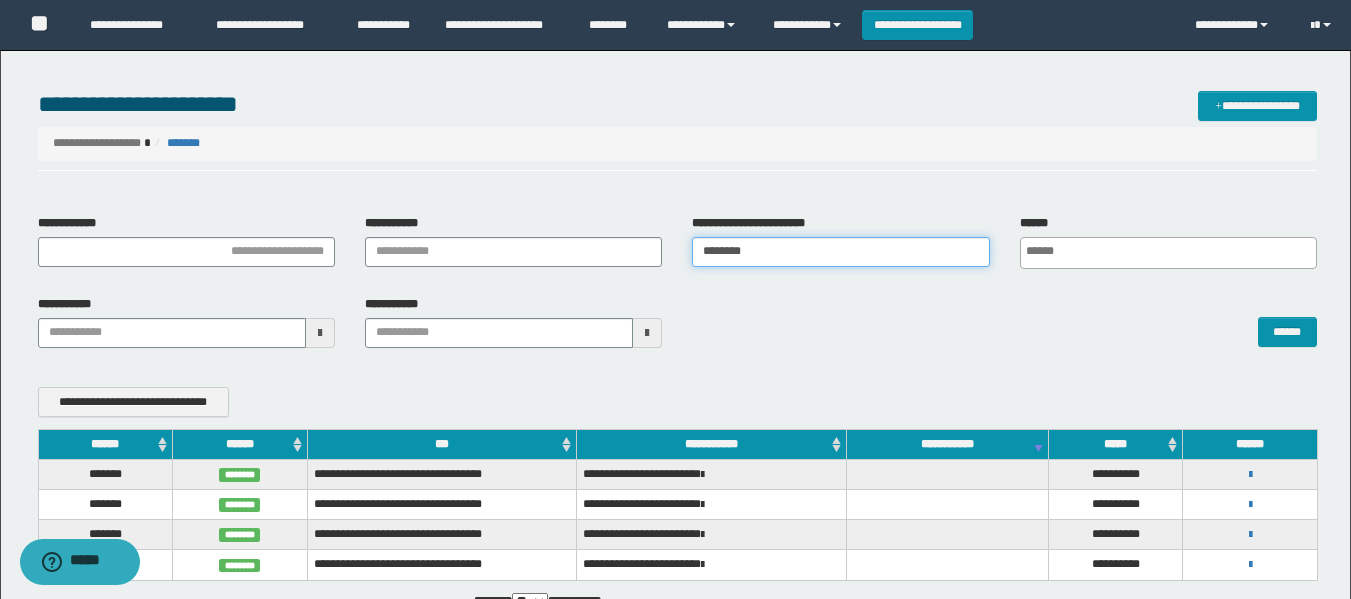 drag, startPoint x: 848, startPoint y: 247, endPoint x: 640, endPoint y: 283, distance: 211.09239 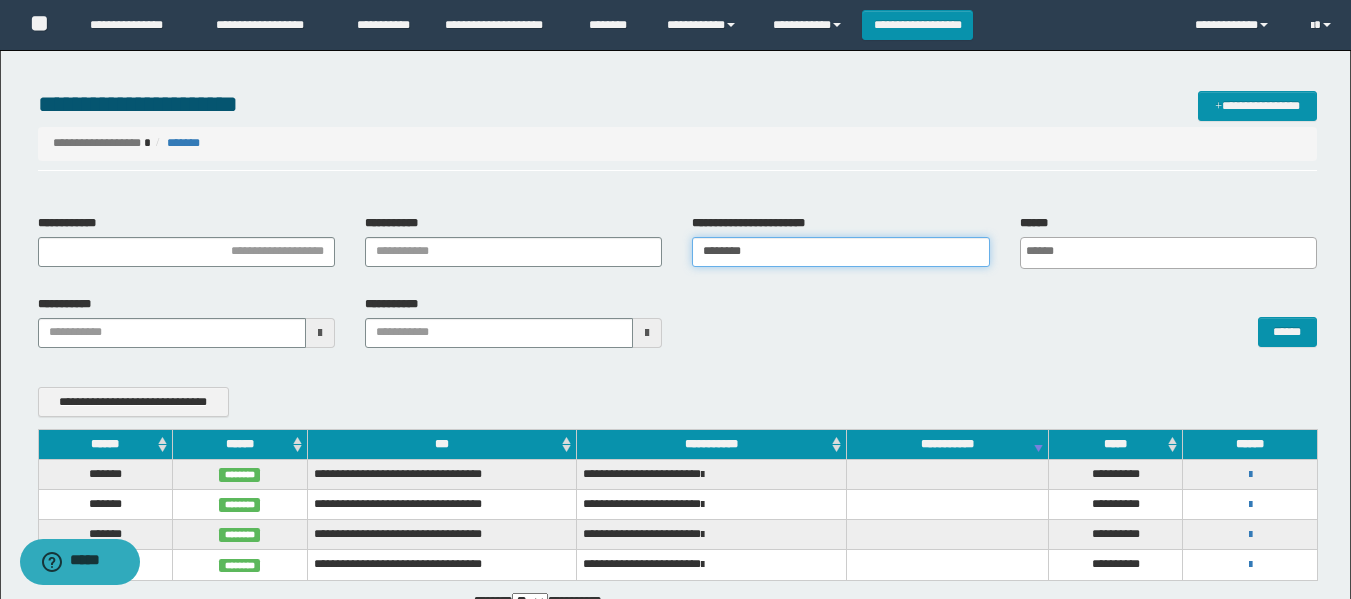 paste 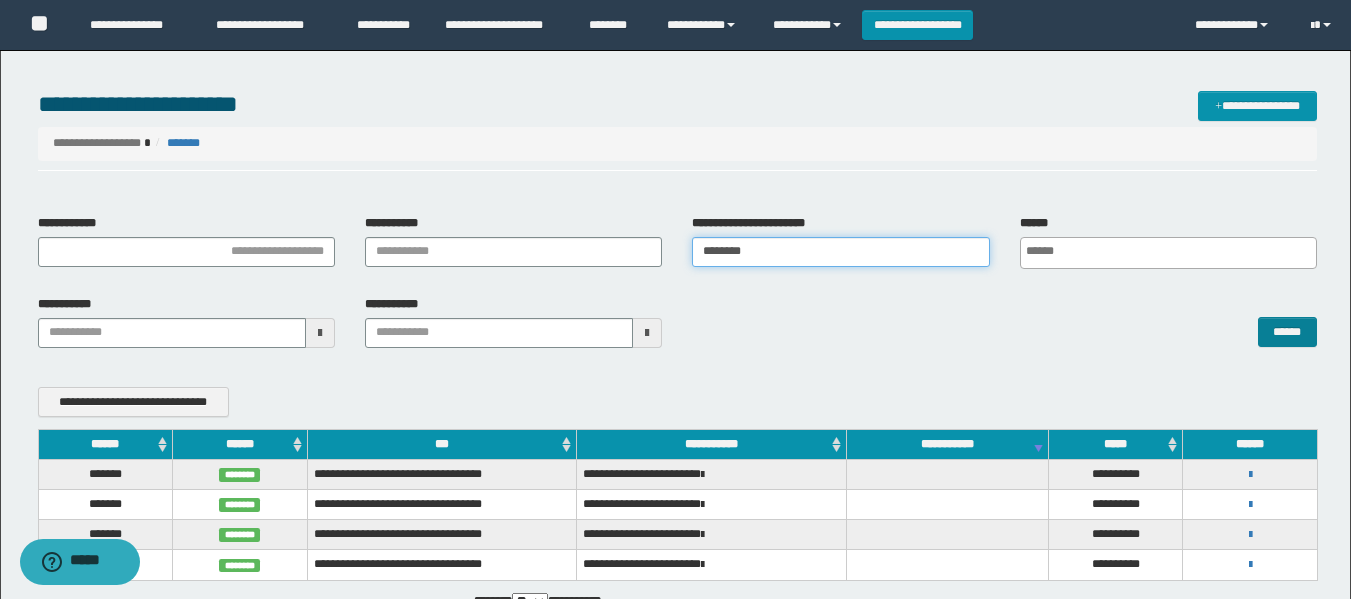 type on "********" 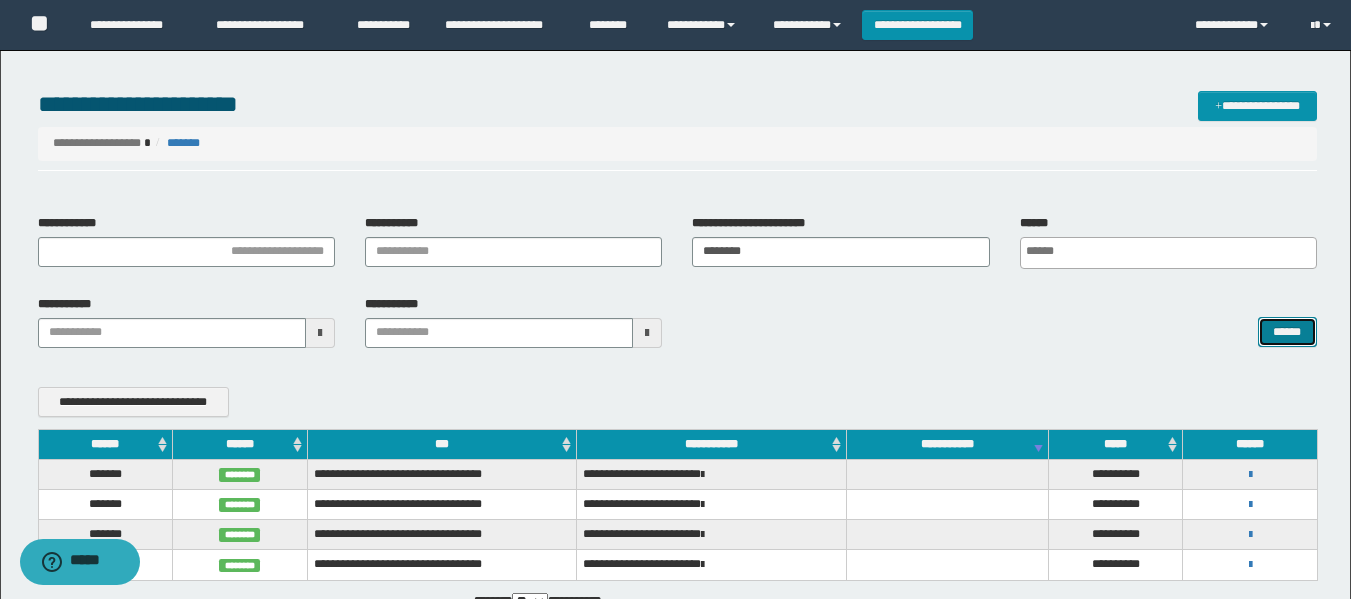 click on "******" at bounding box center [1287, 332] 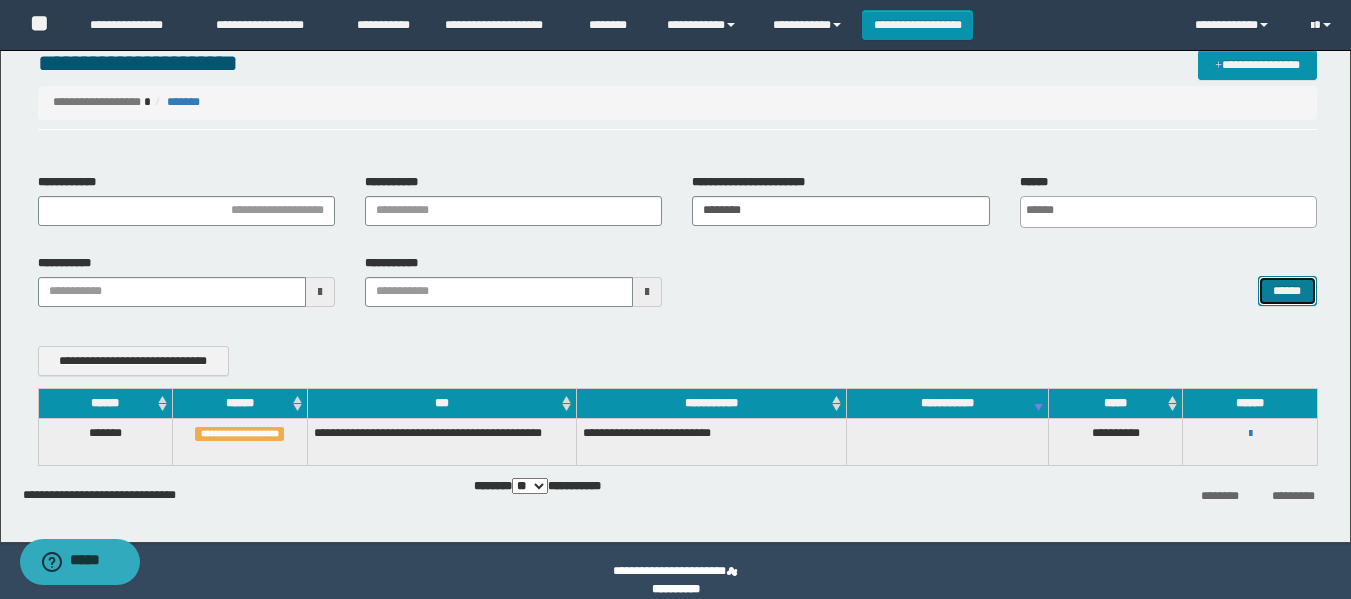 scroll, scrollTop: 60, scrollLeft: 0, axis: vertical 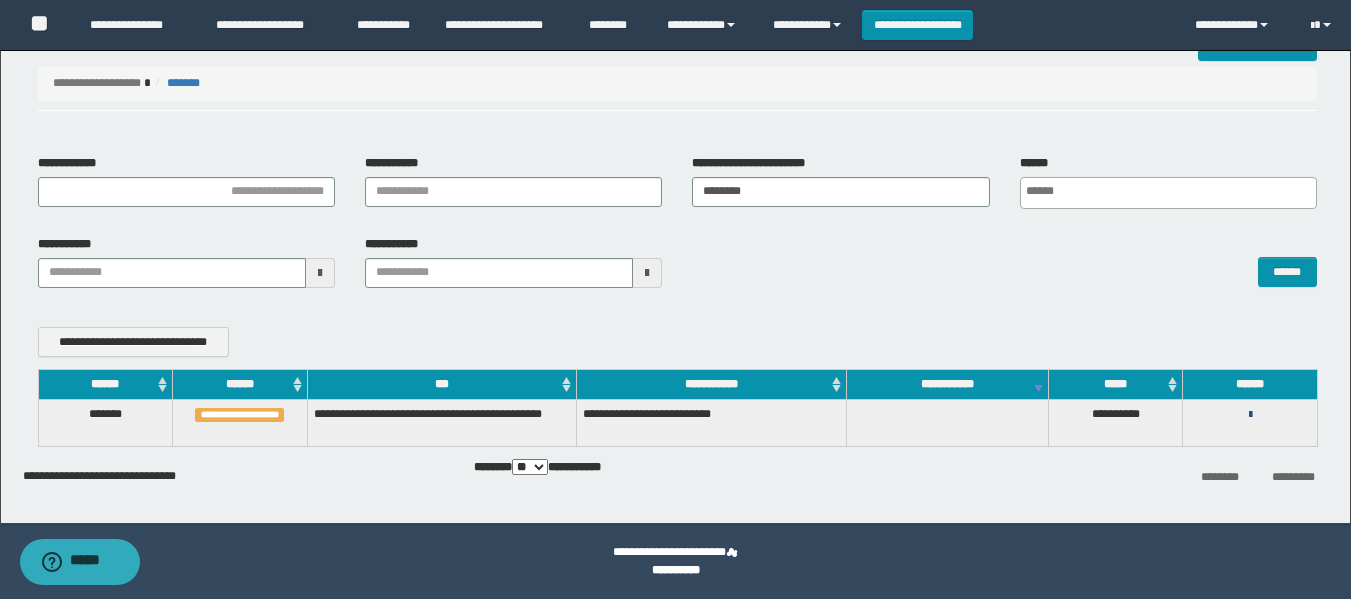 click at bounding box center (1250, 415) 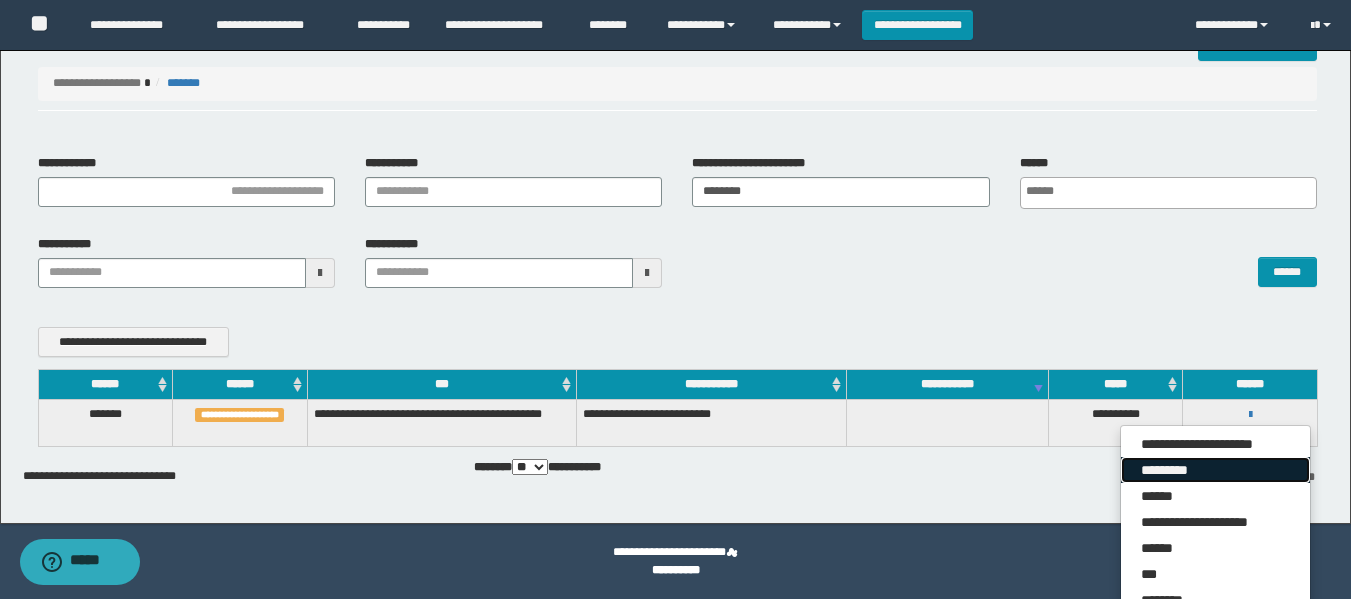 click on "*********" at bounding box center (1215, 470) 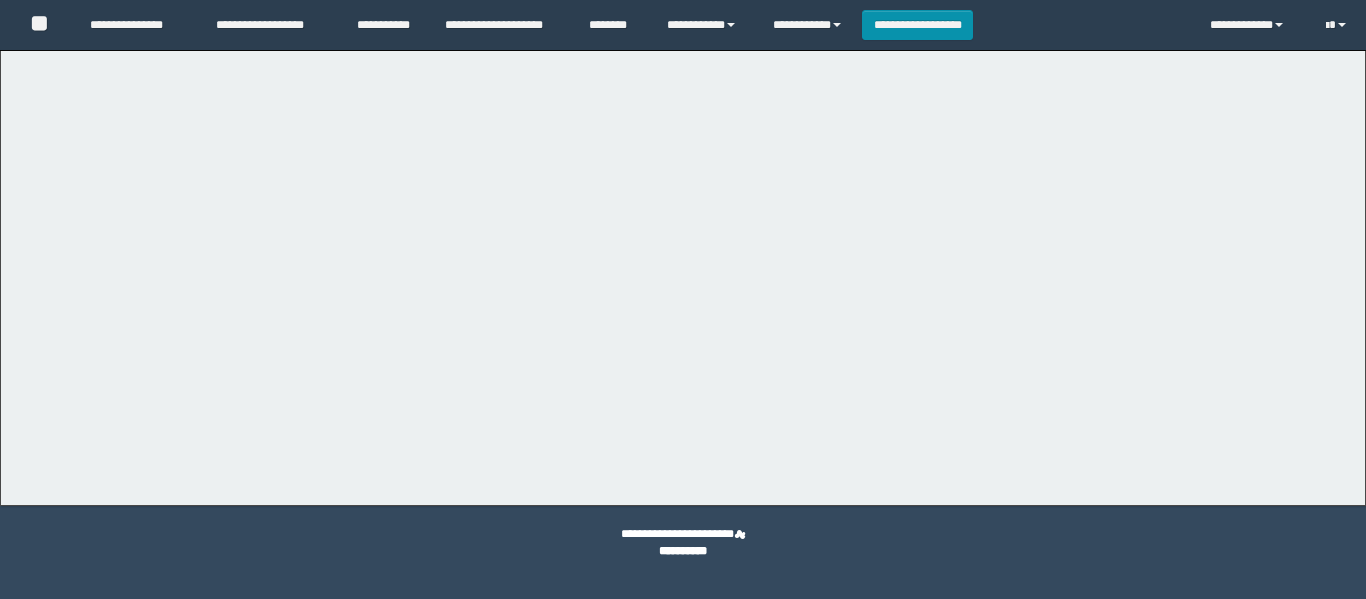 scroll, scrollTop: 0, scrollLeft: 0, axis: both 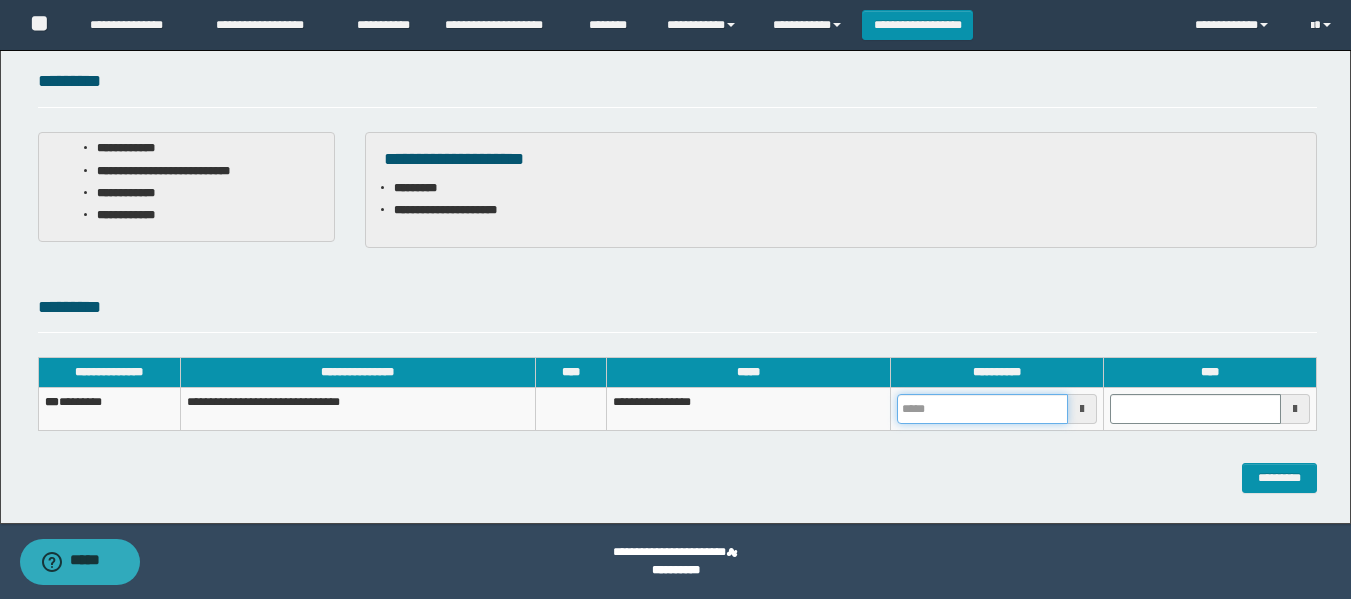 click at bounding box center [982, 409] 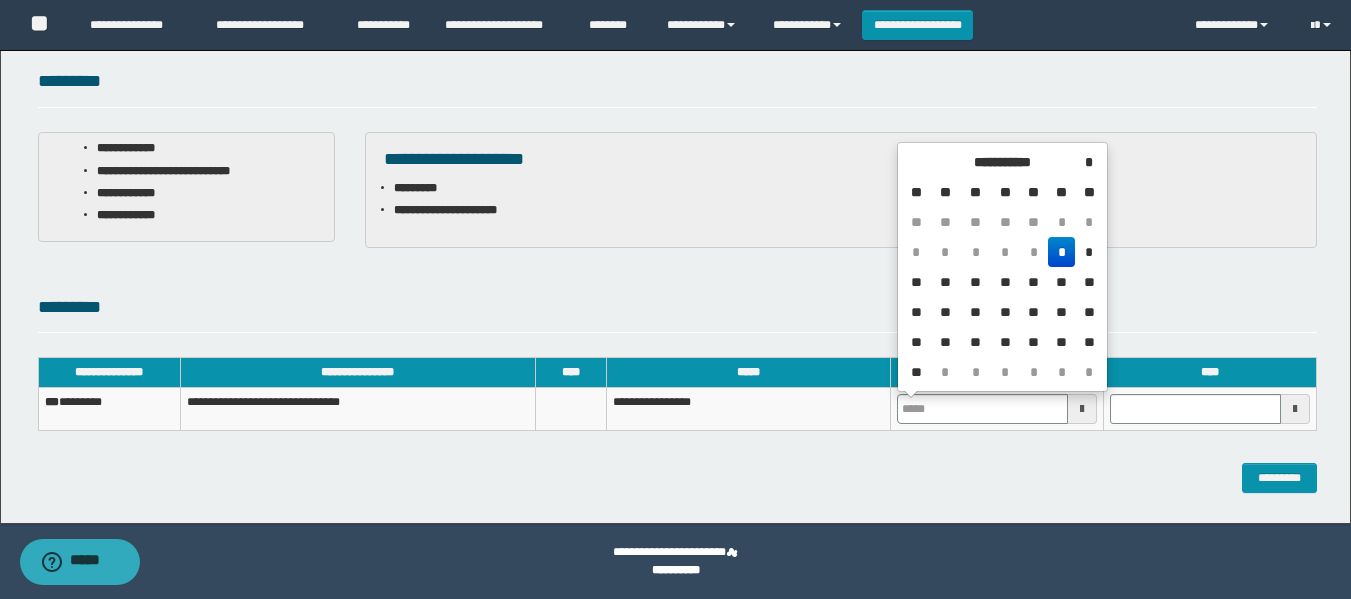click on "*" at bounding box center [1062, 252] 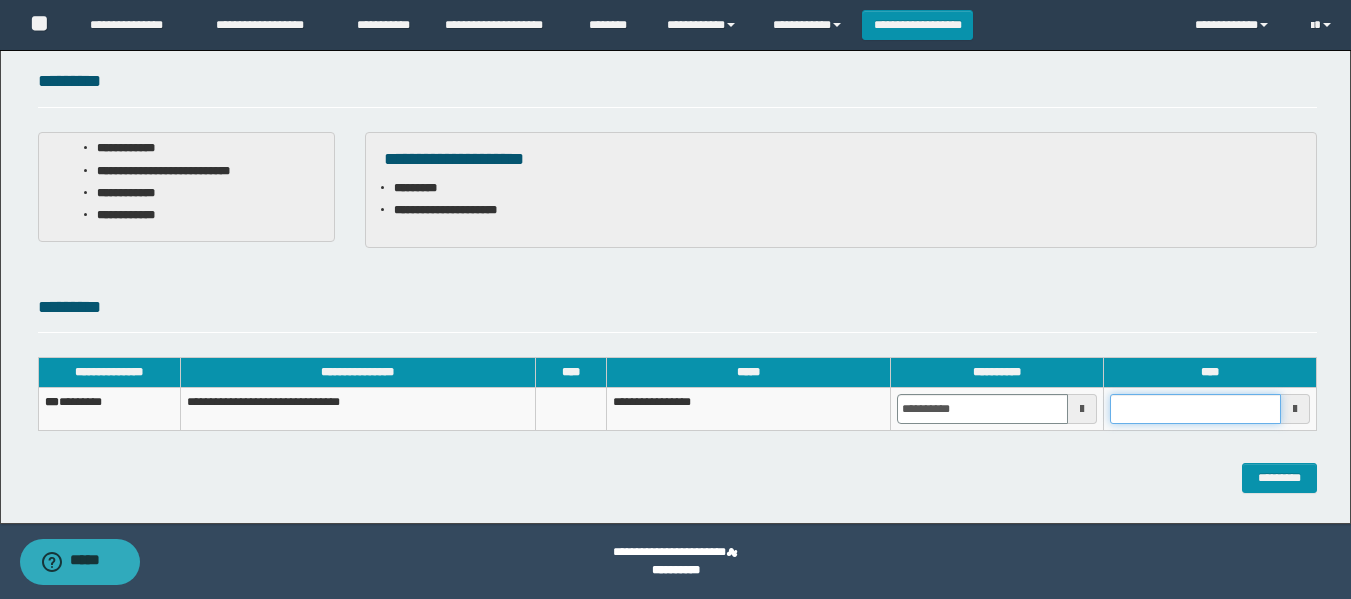 click at bounding box center (1195, 409) 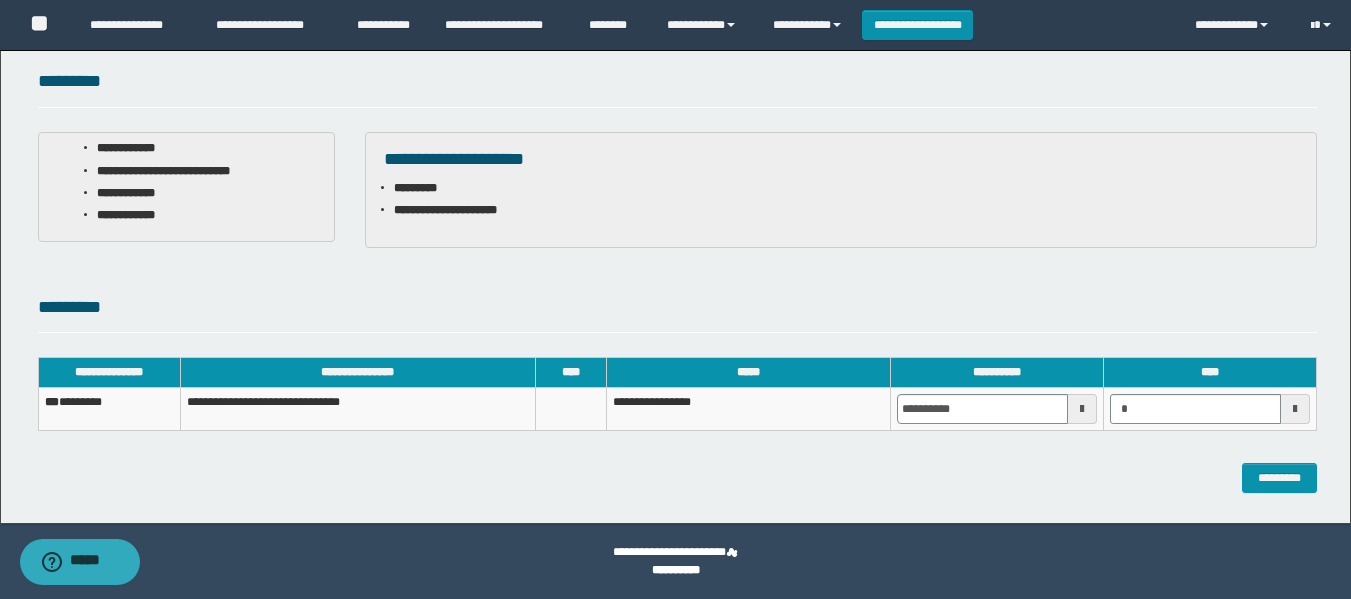 type on "*******" 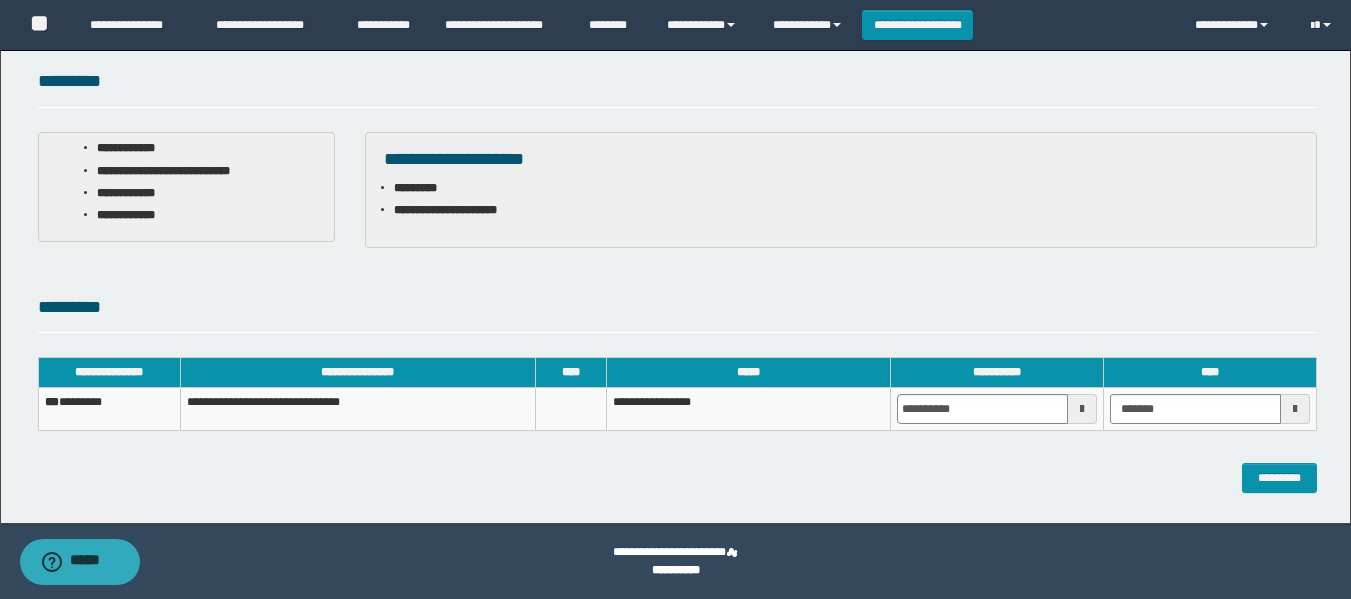 click on "*********" at bounding box center [677, 313] 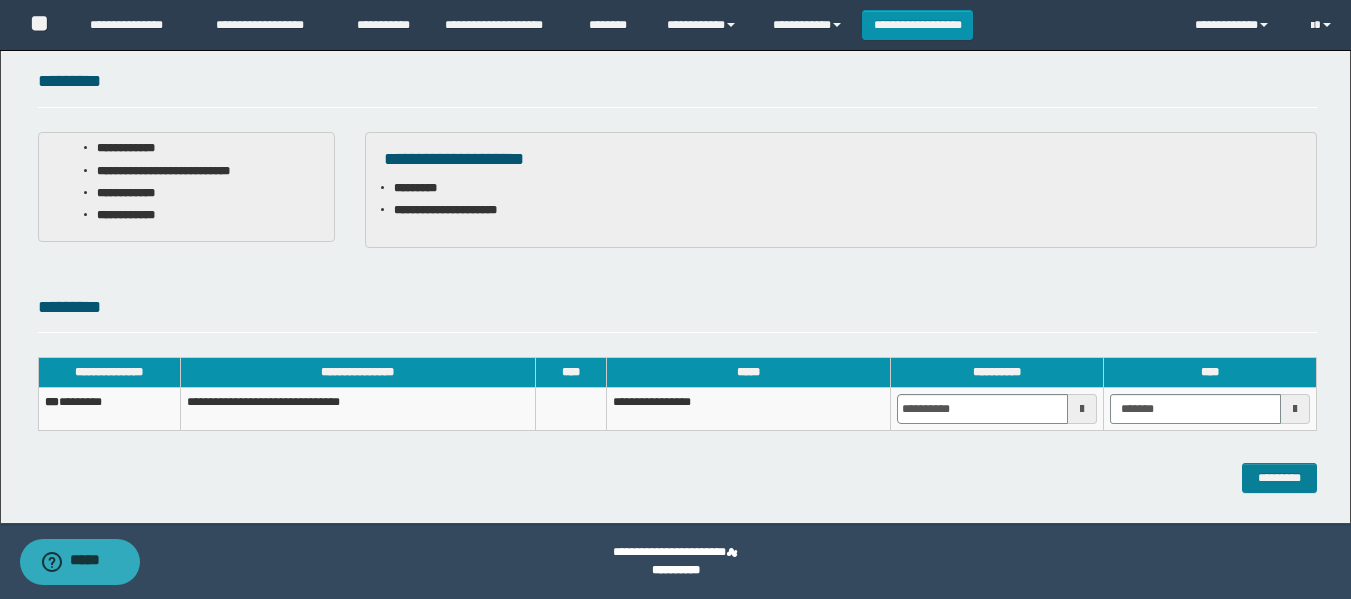 click on "*********" at bounding box center (677, 478) 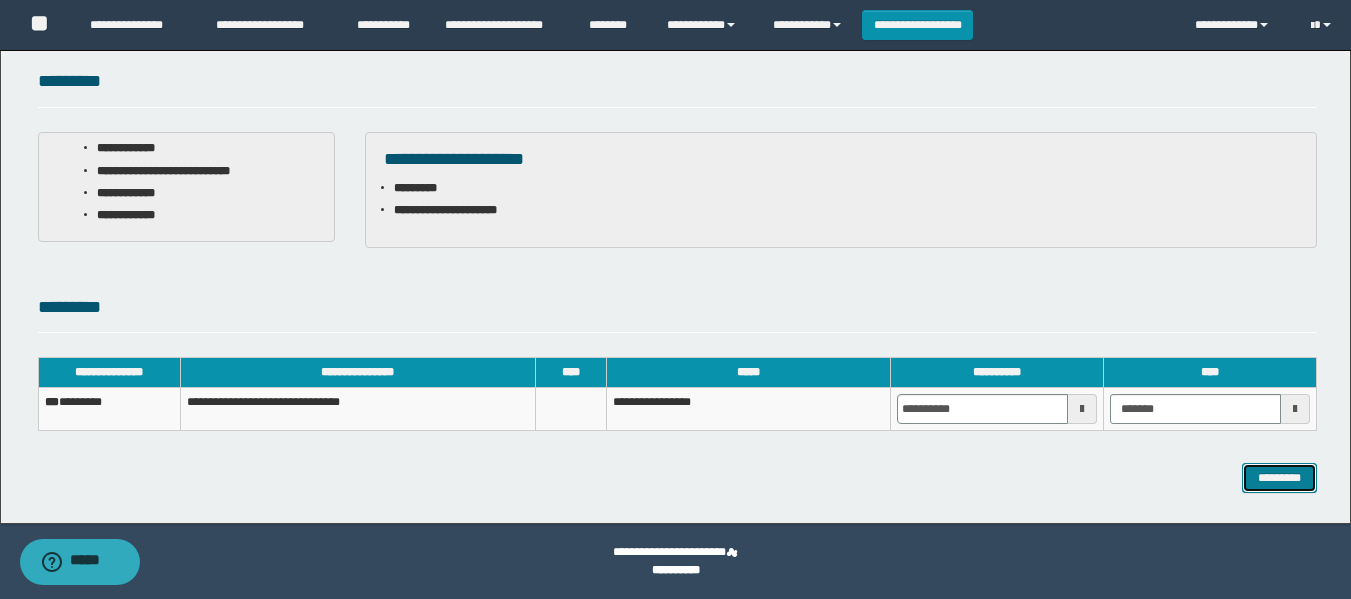 click on "*********" at bounding box center [1279, 478] 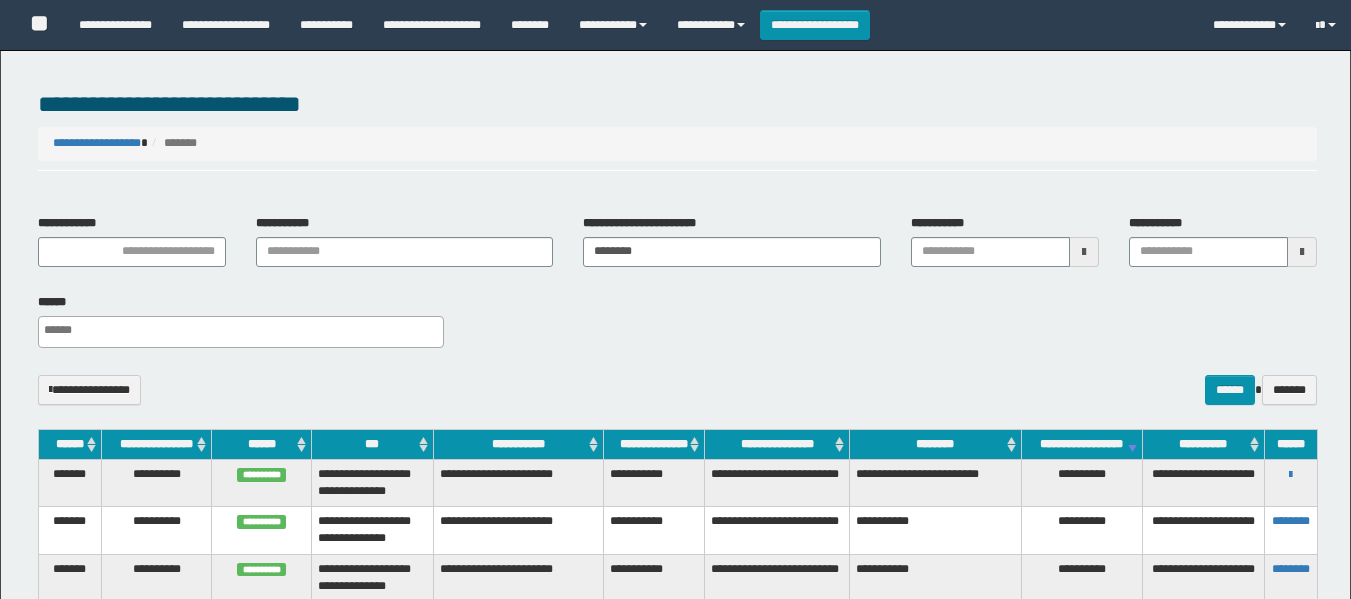 select 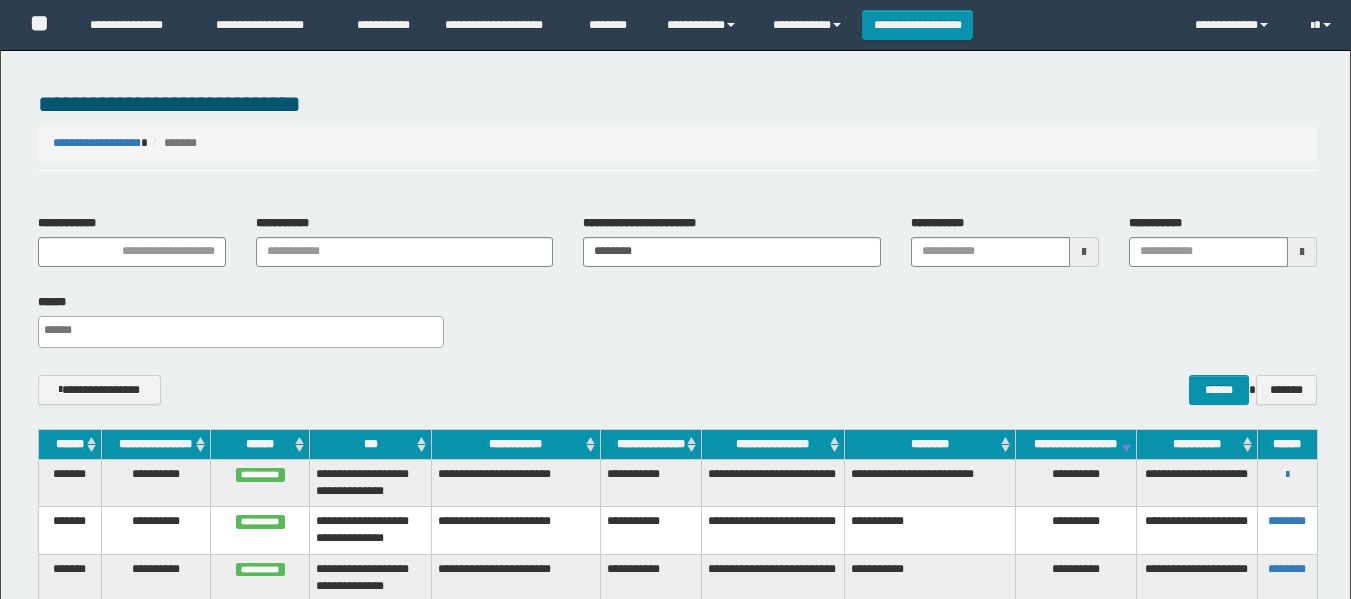 click on "**********" at bounding box center [386, 25] 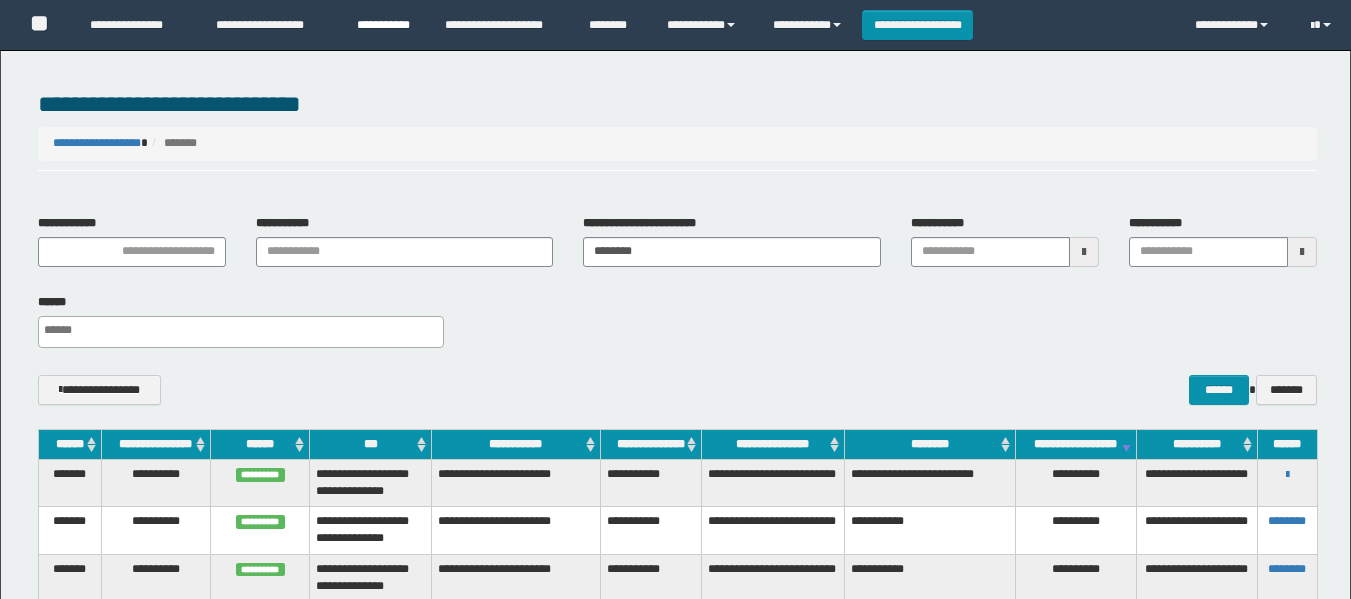 scroll, scrollTop: 371, scrollLeft: 0, axis: vertical 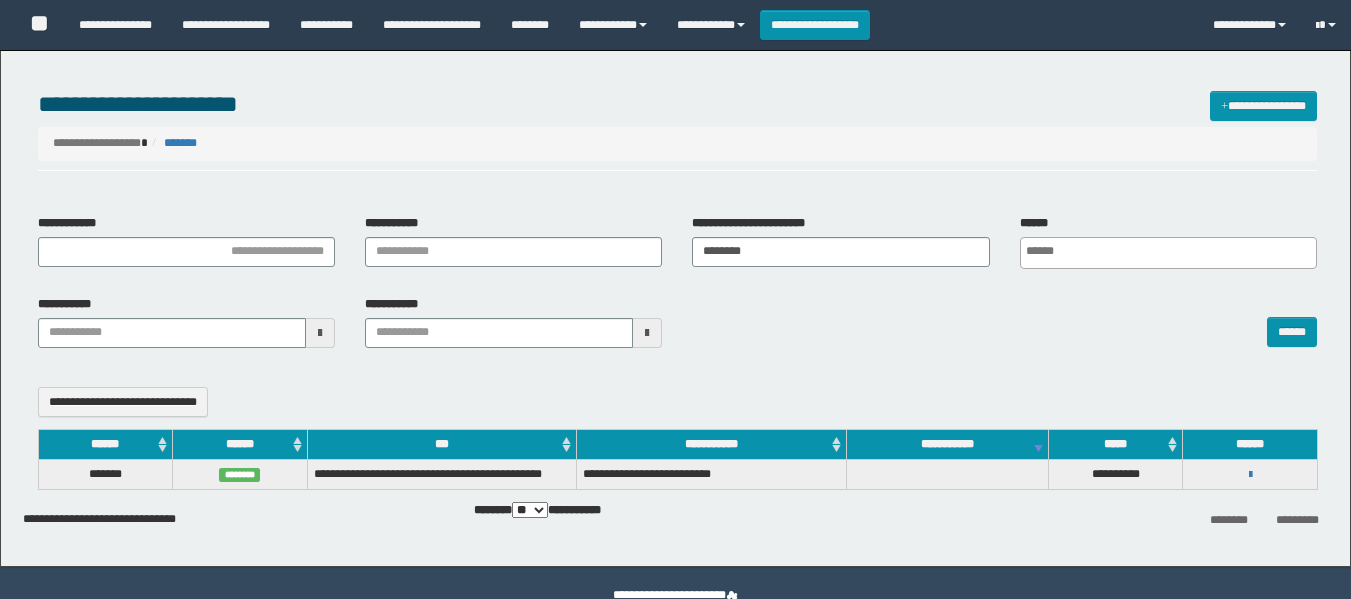 select 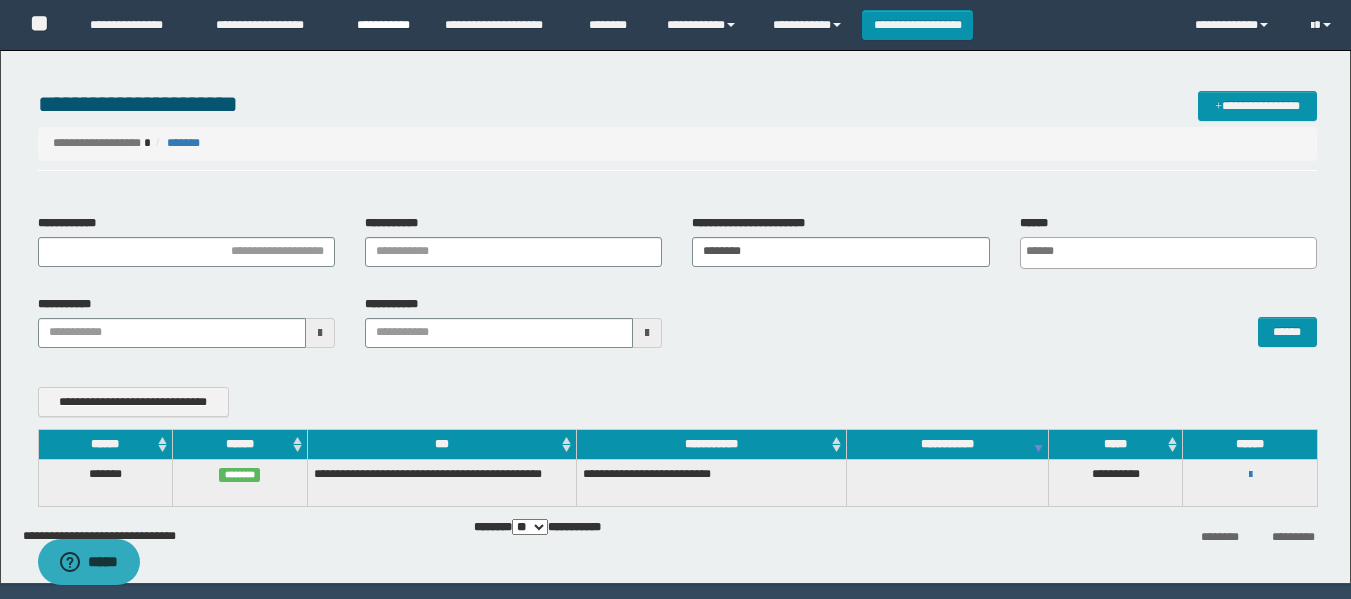 scroll, scrollTop: 0, scrollLeft: 0, axis: both 